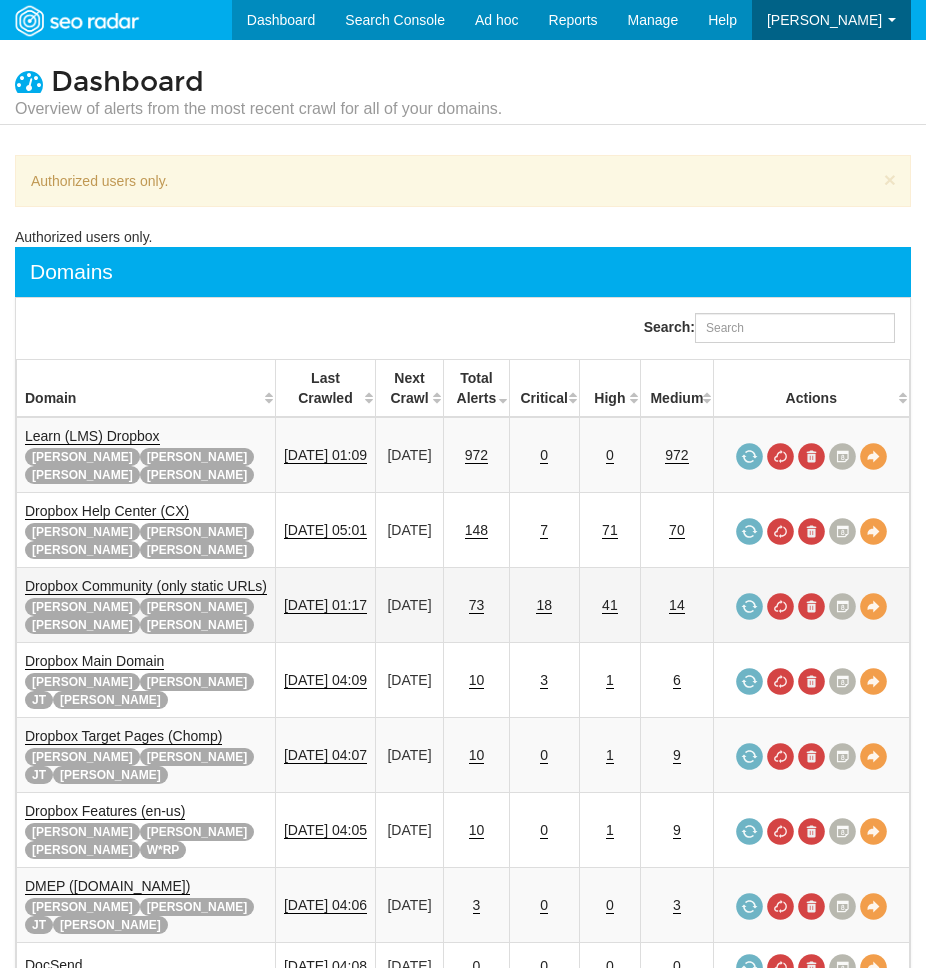 scroll, scrollTop: 0, scrollLeft: 0, axis: both 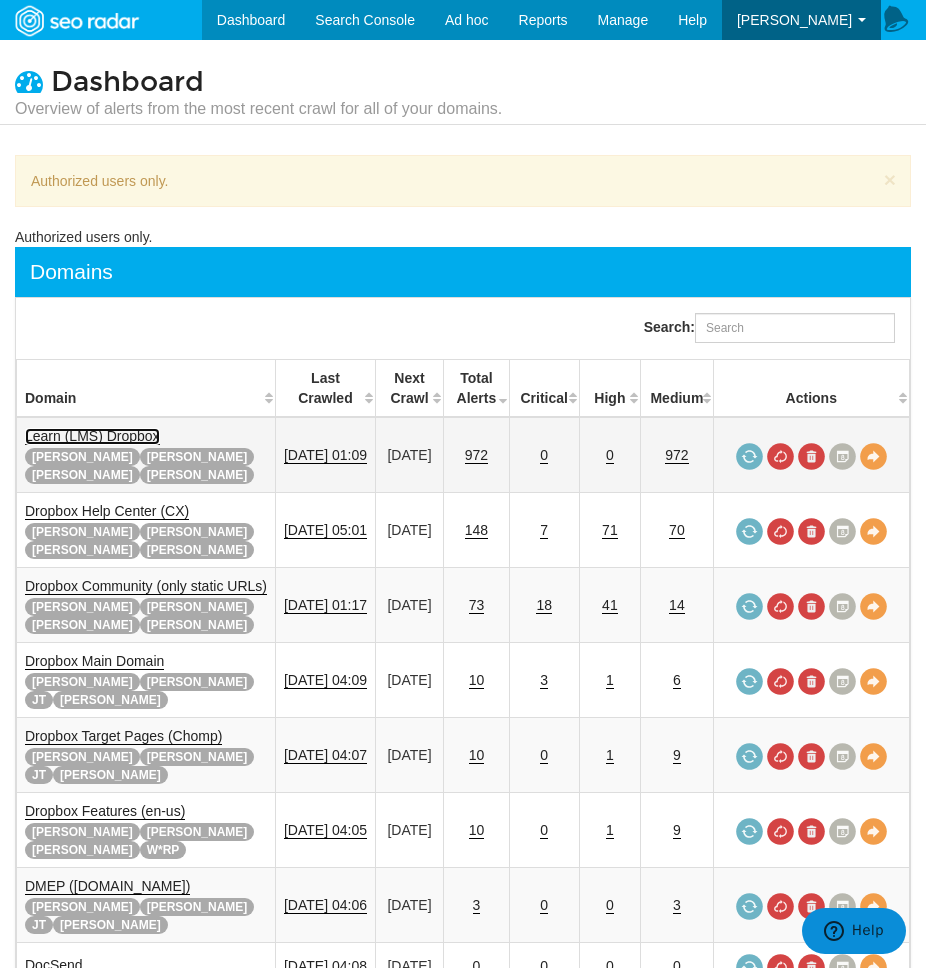 click on "Learn (LMS) Dropbox" at bounding box center (92, 436) 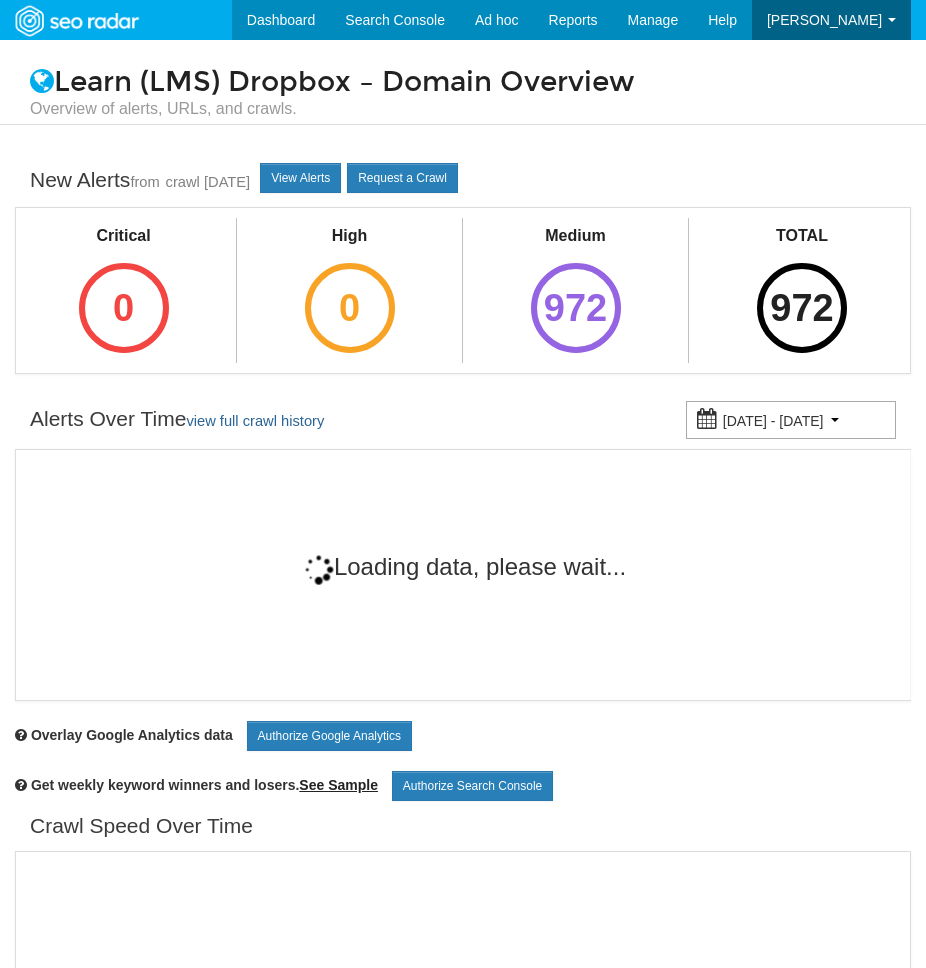 scroll, scrollTop: 0, scrollLeft: 0, axis: both 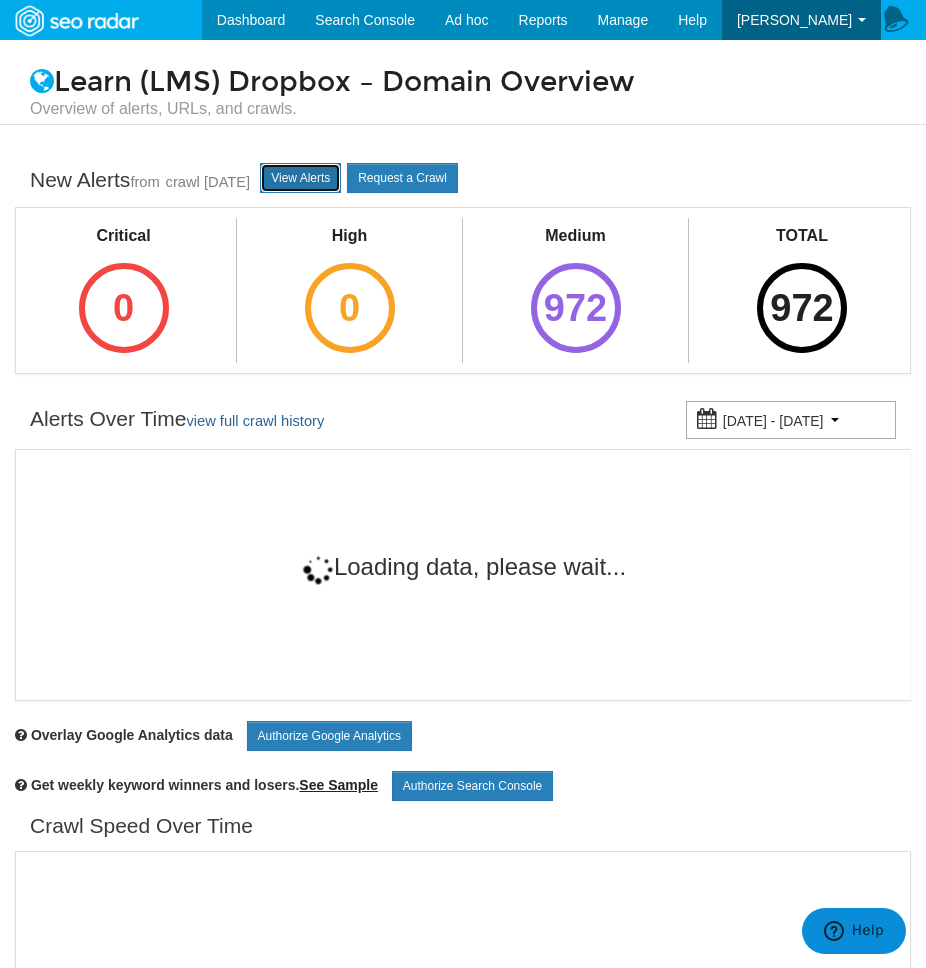 click on "View Alerts" at bounding box center [300, 178] 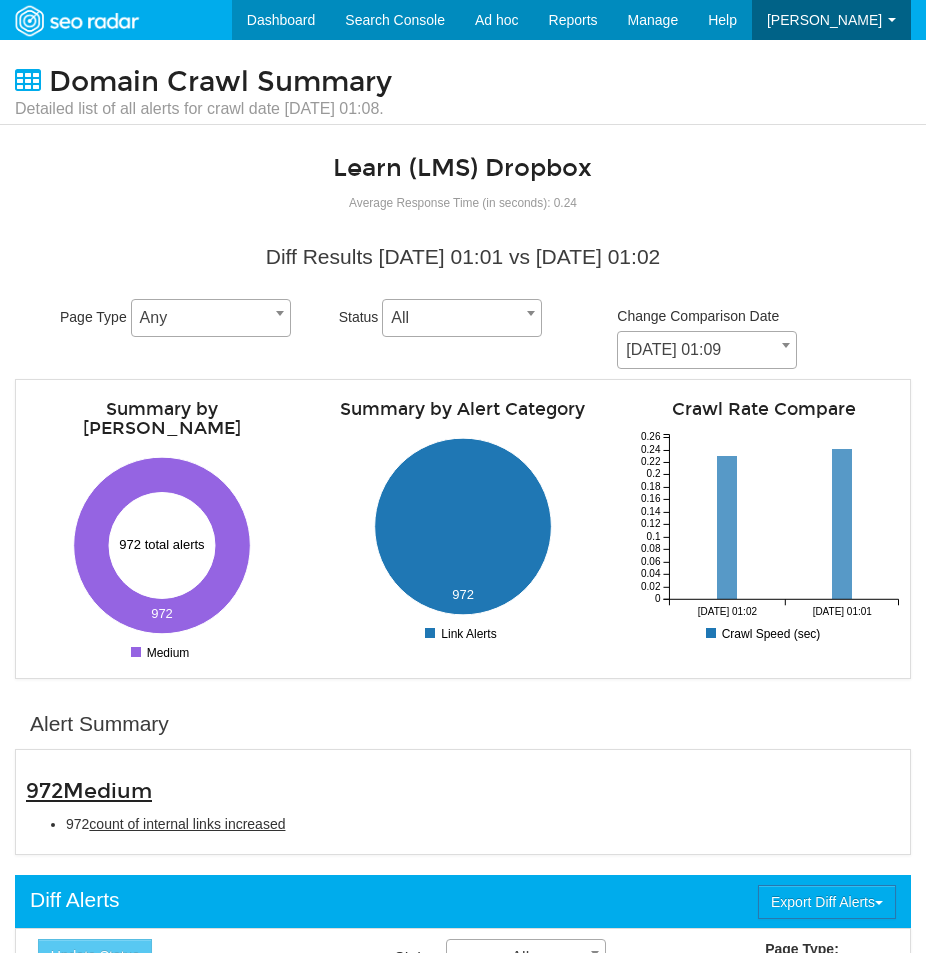 scroll, scrollTop: 0, scrollLeft: 0, axis: both 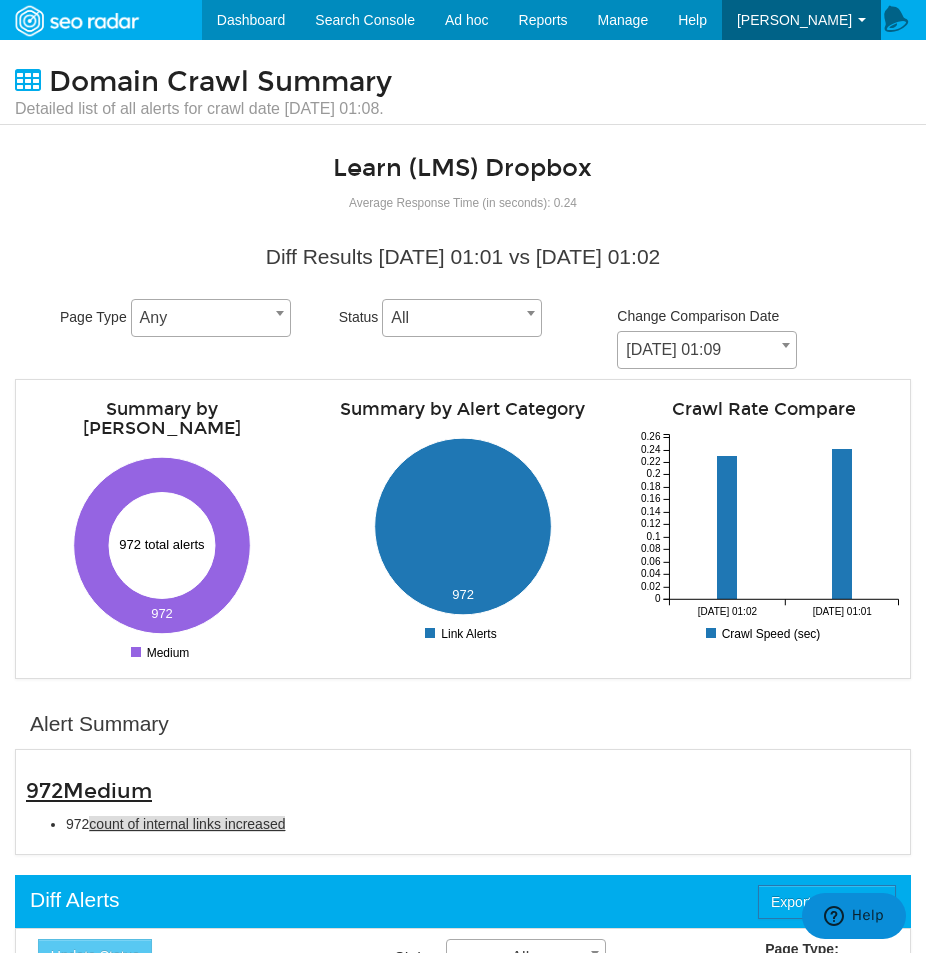 click on "count of internal links increased" at bounding box center [187, 824] 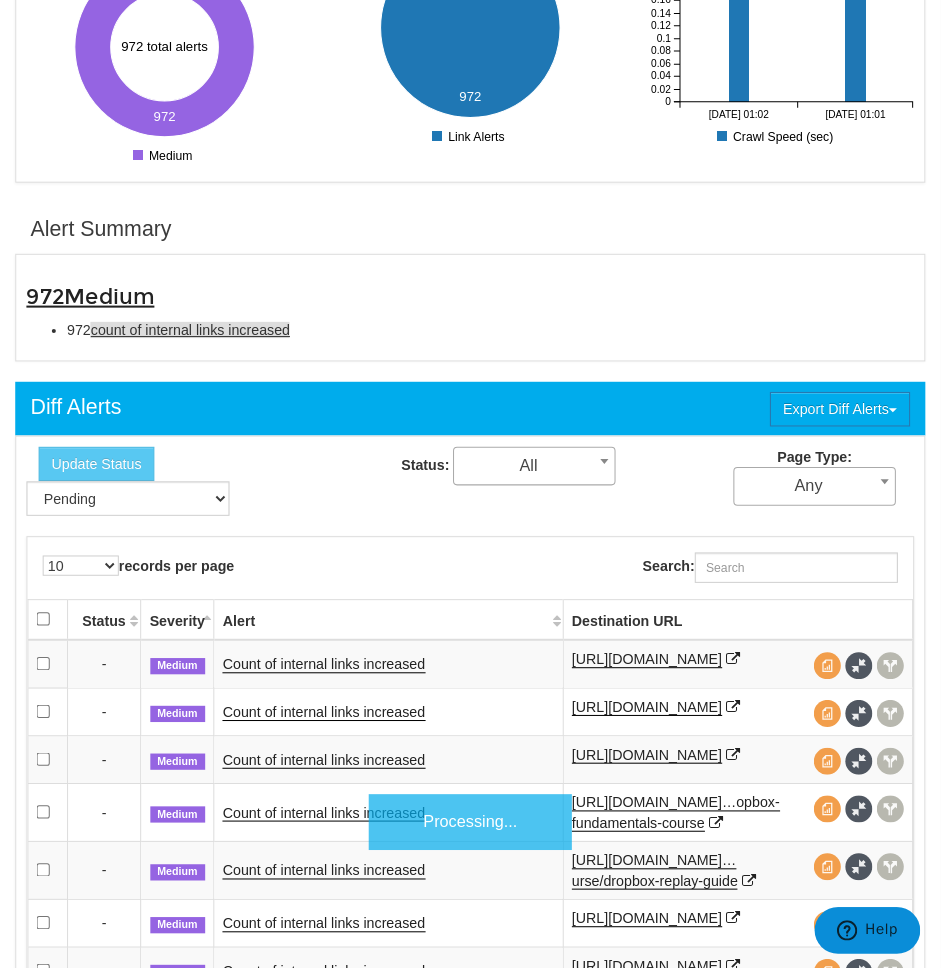 scroll, scrollTop: 682, scrollLeft: 0, axis: vertical 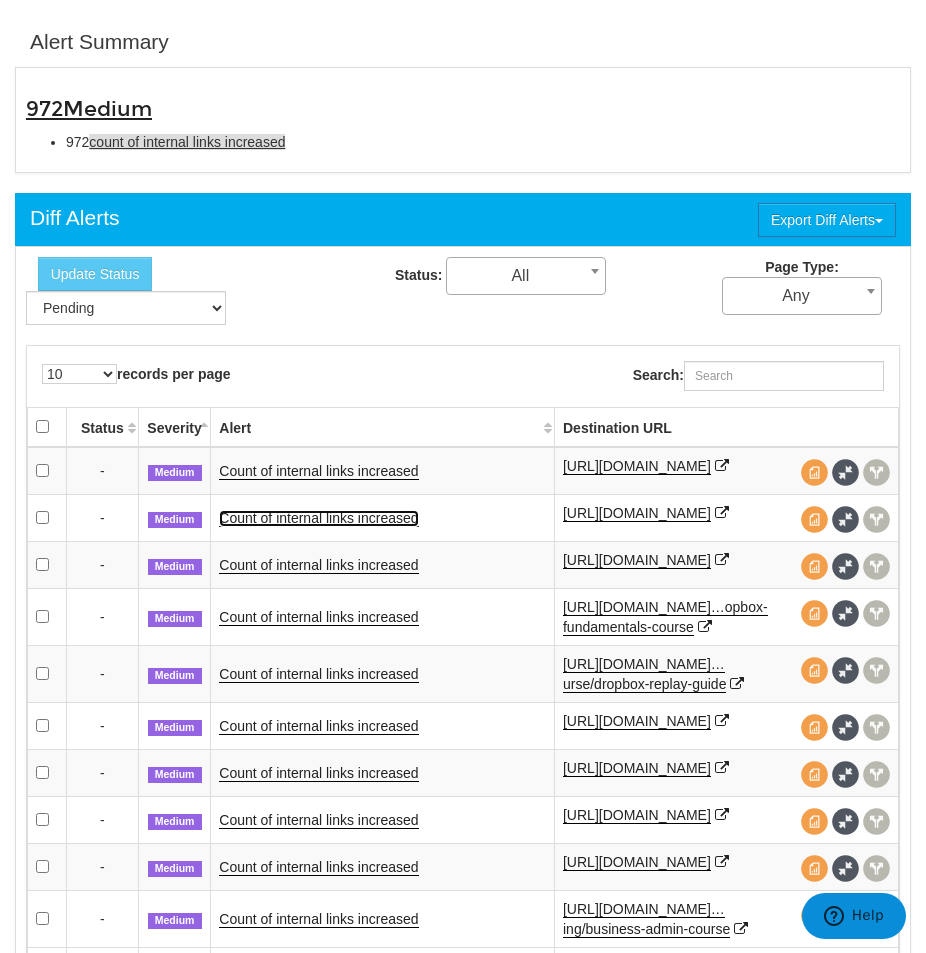 click on "Count of internal links increased" at bounding box center [318, 518] 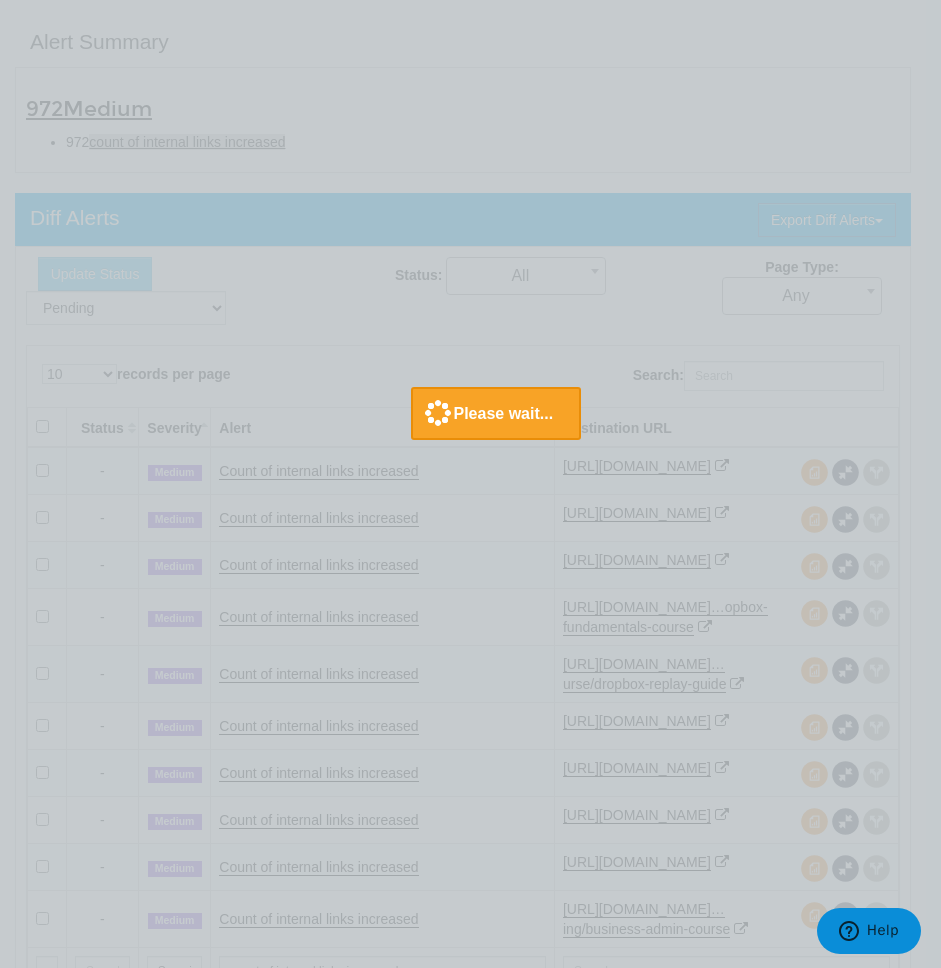 click at bounding box center [470, 484] 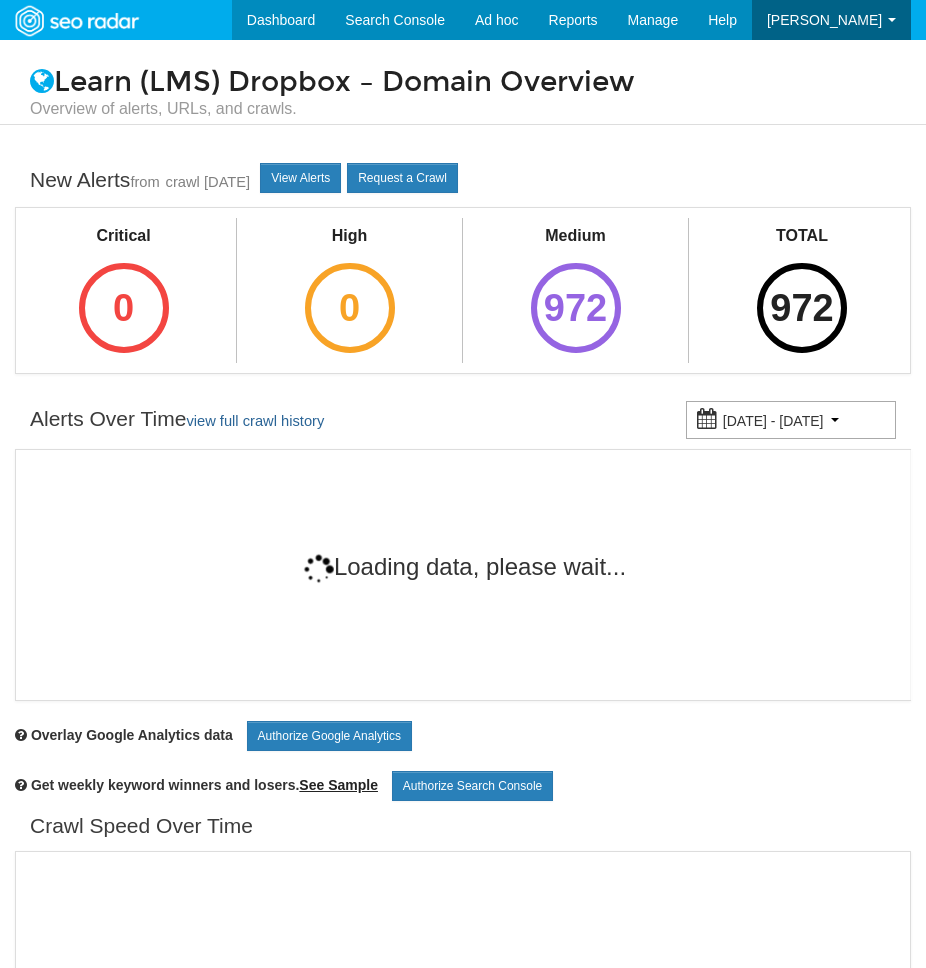 scroll, scrollTop: 0, scrollLeft: 0, axis: both 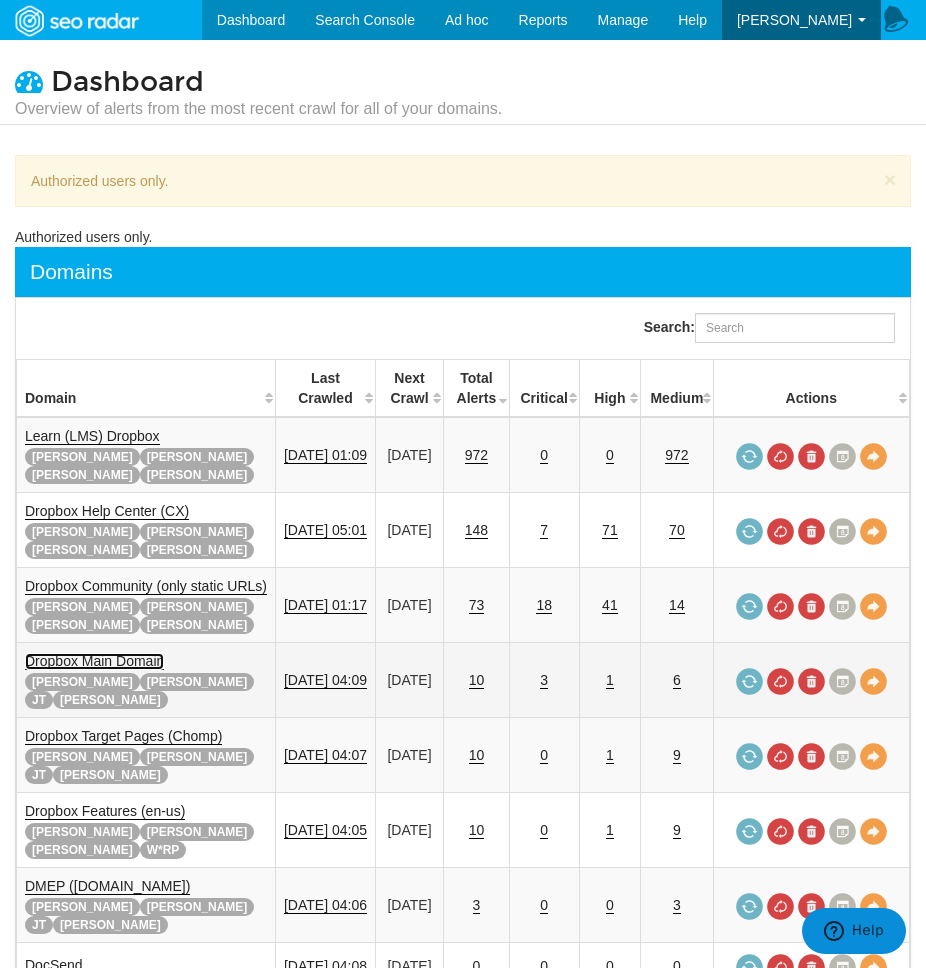 click on "Dropbox Main Domain" at bounding box center [94, 661] 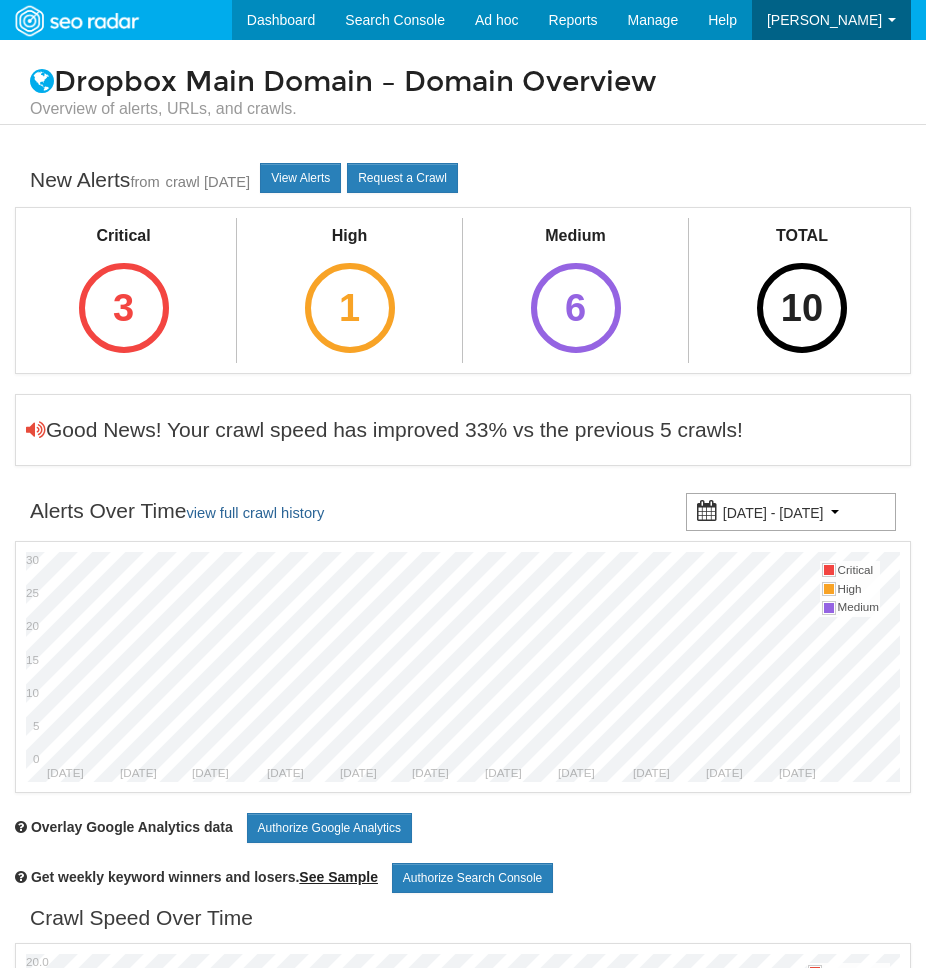 scroll, scrollTop: 0, scrollLeft: 0, axis: both 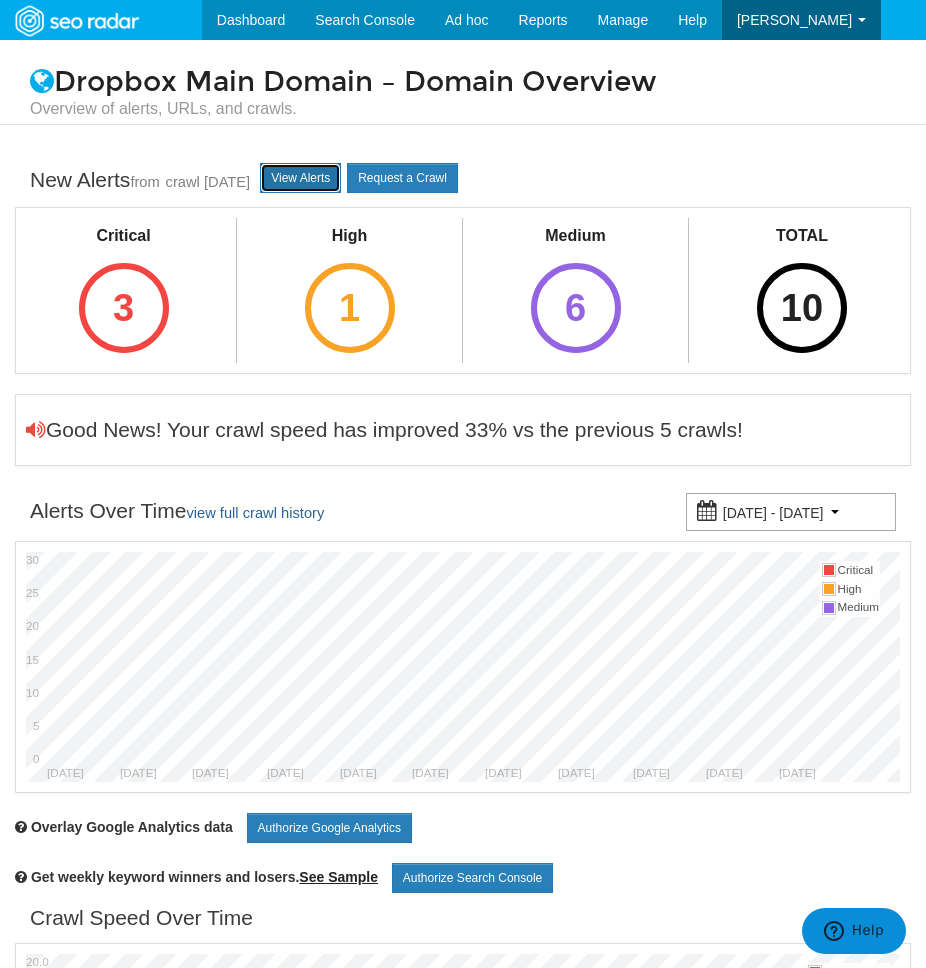 click on "View Alerts" at bounding box center (300, 178) 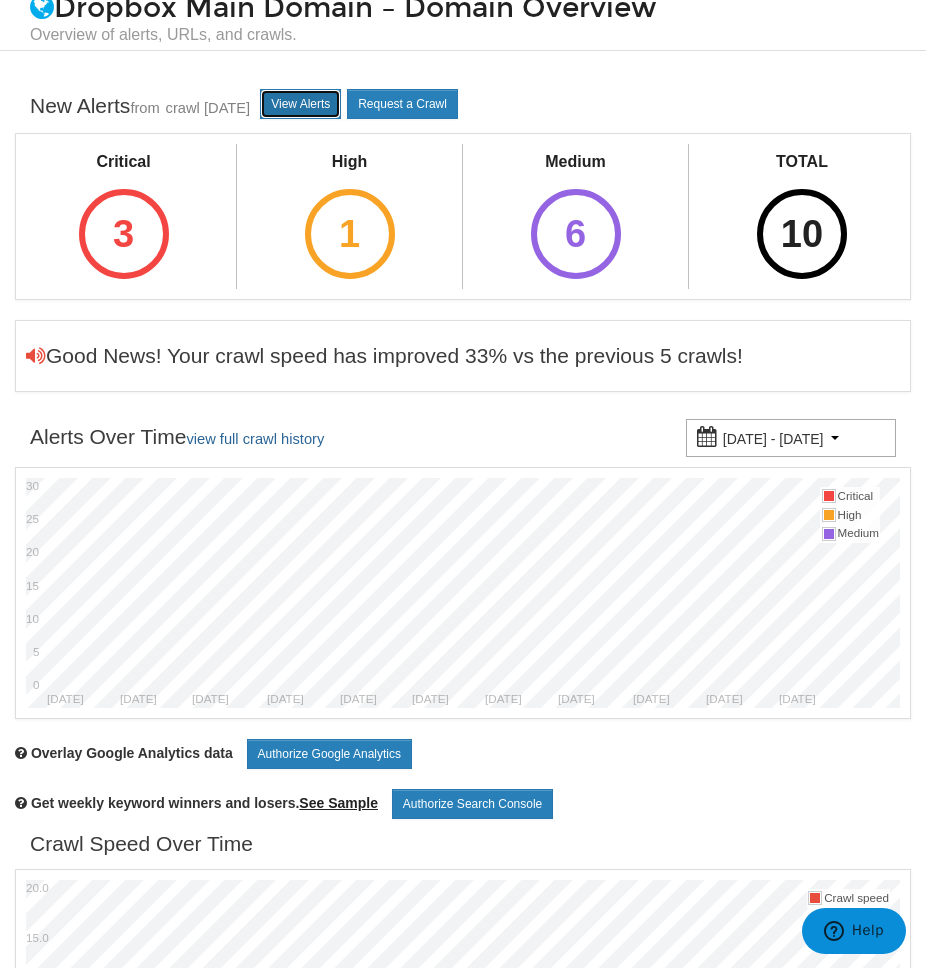 scroll, scrollTop: 0, scrollLeft: 0, axis: both 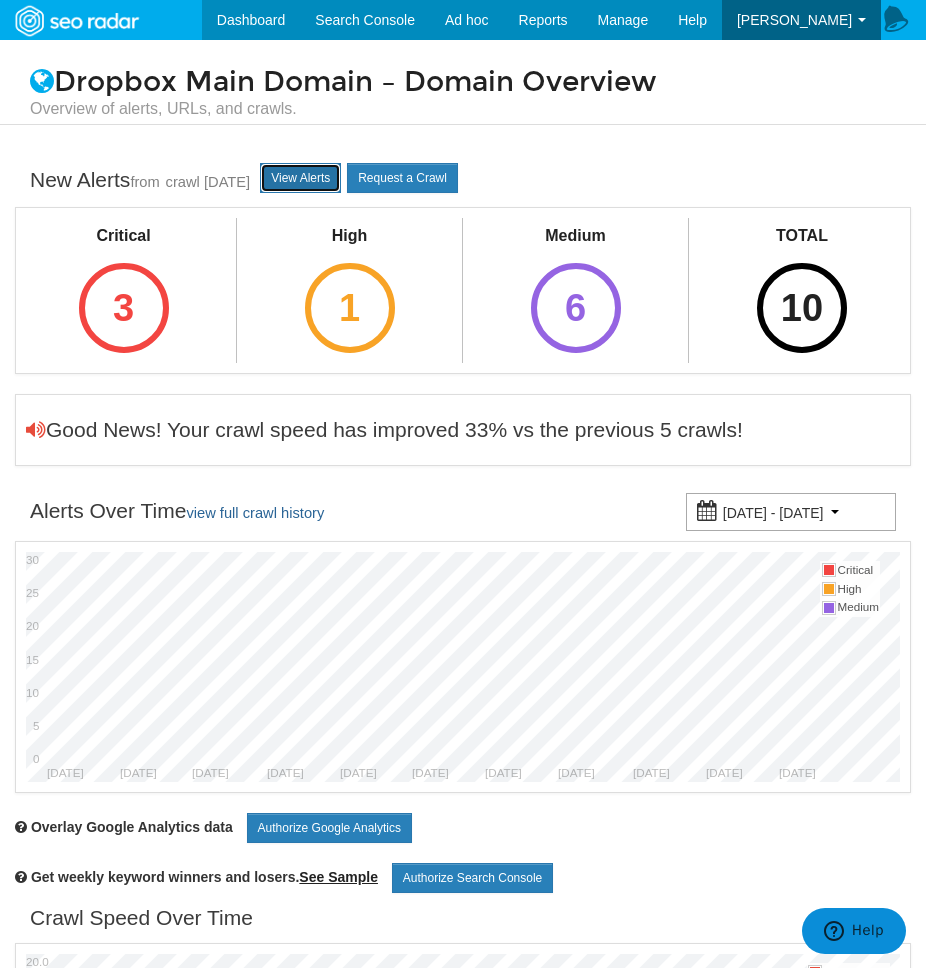 click on "View Alerts" at bounding box center [300, 178] 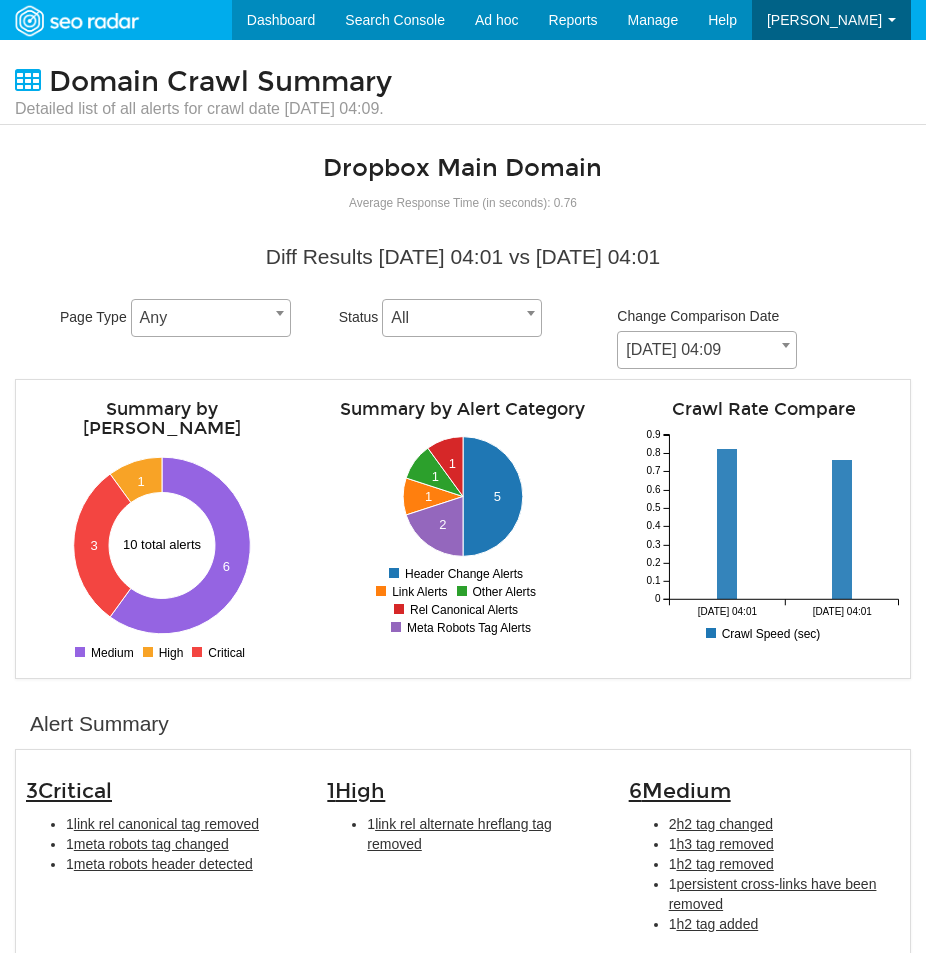 scroll, scrollTop: 0, scrollLeft: 0, axis: both 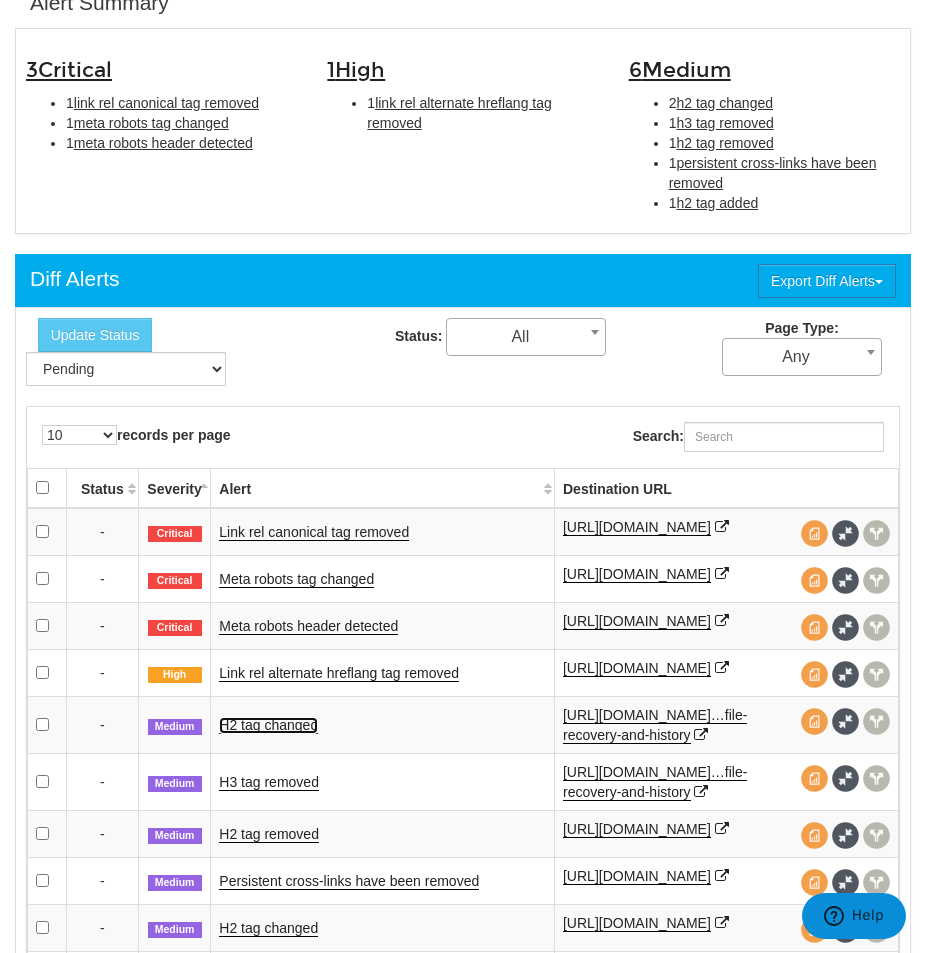 click on "H2 tag changed" at bounding box center (268, 725) 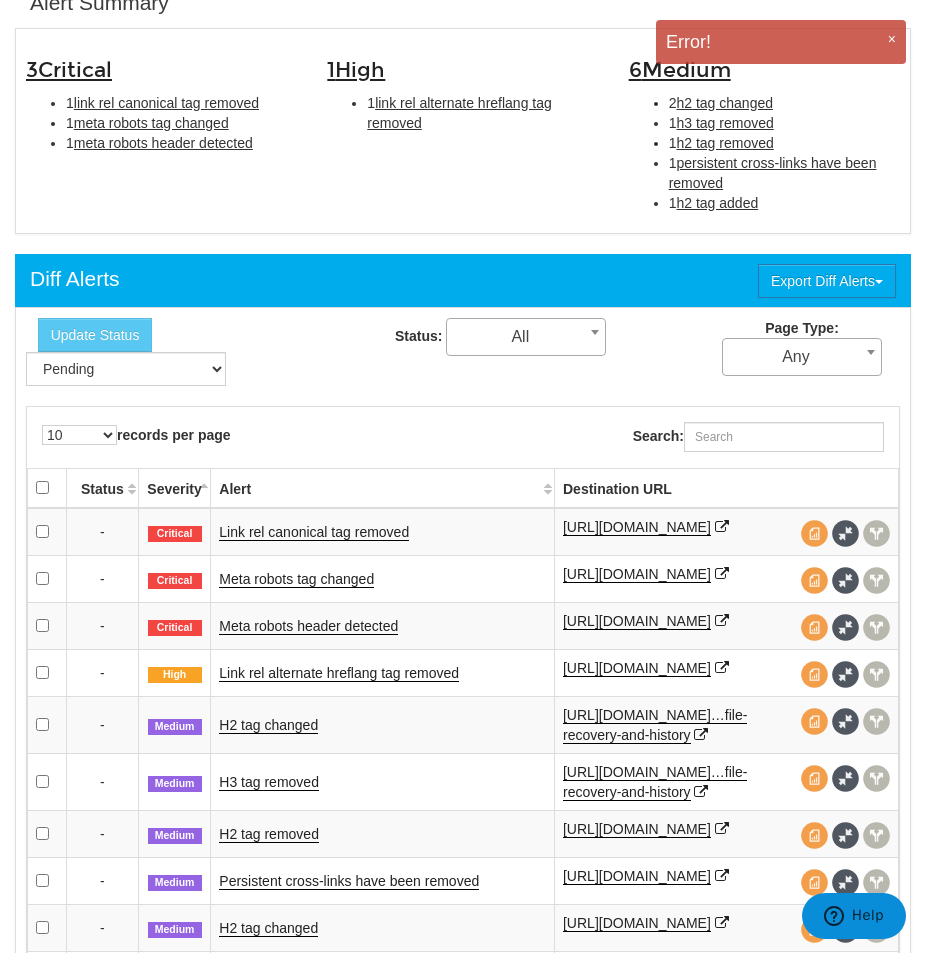 click on "Error!" at bounding box center [781, 42] 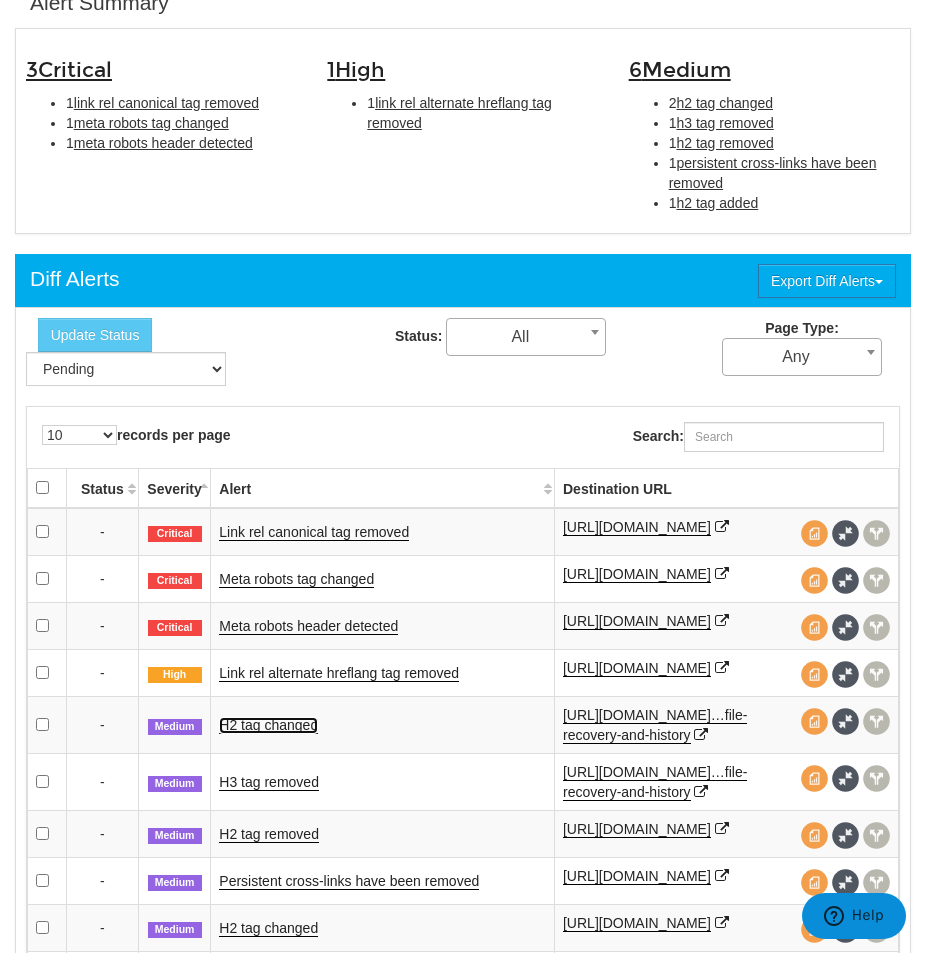 click on "H2 tag changed" at bounding box center [268, 725] 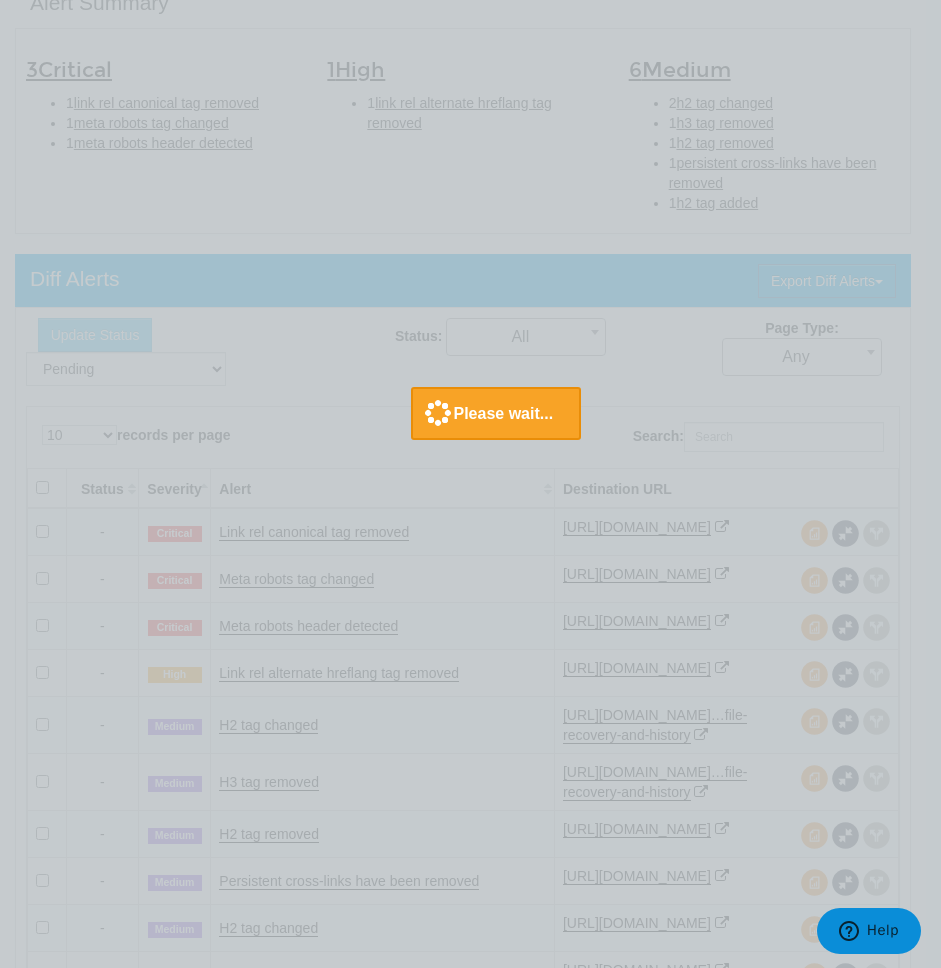 click at bounding box center [470, 484] 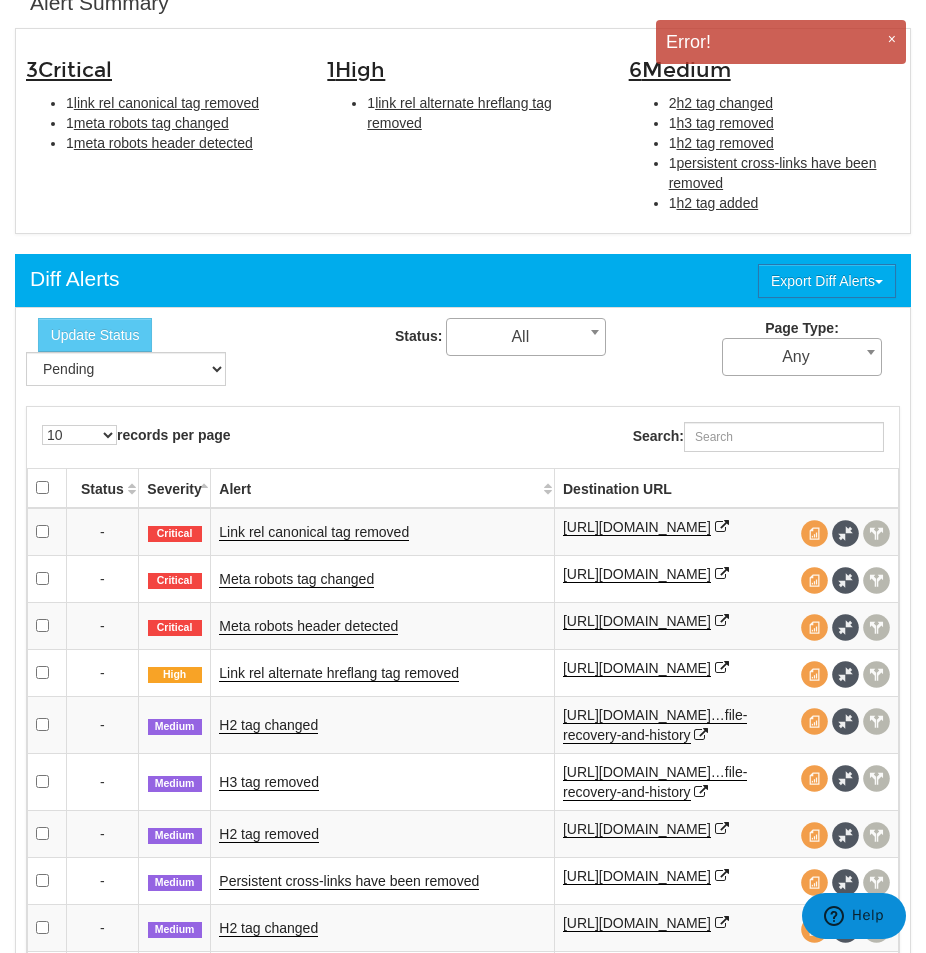 click on "Error!" at bounding box center [781, 42] 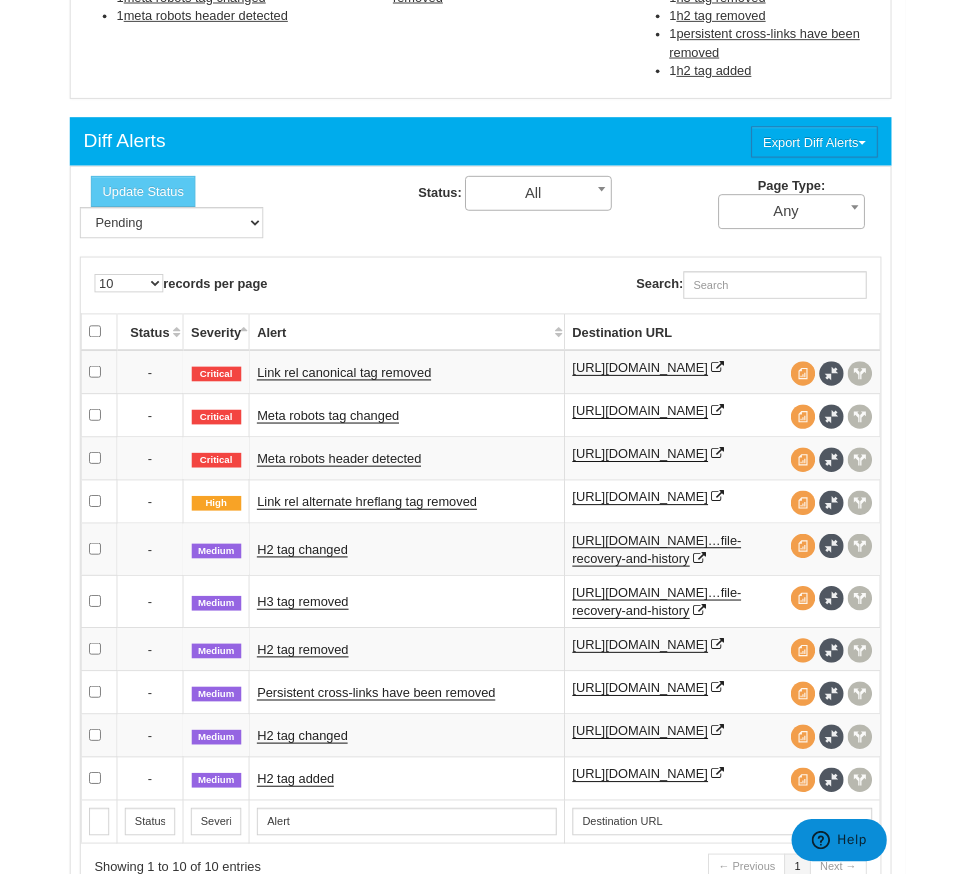 scroll, scrollTop: 763, scrollLeft: 0, axis: vertical 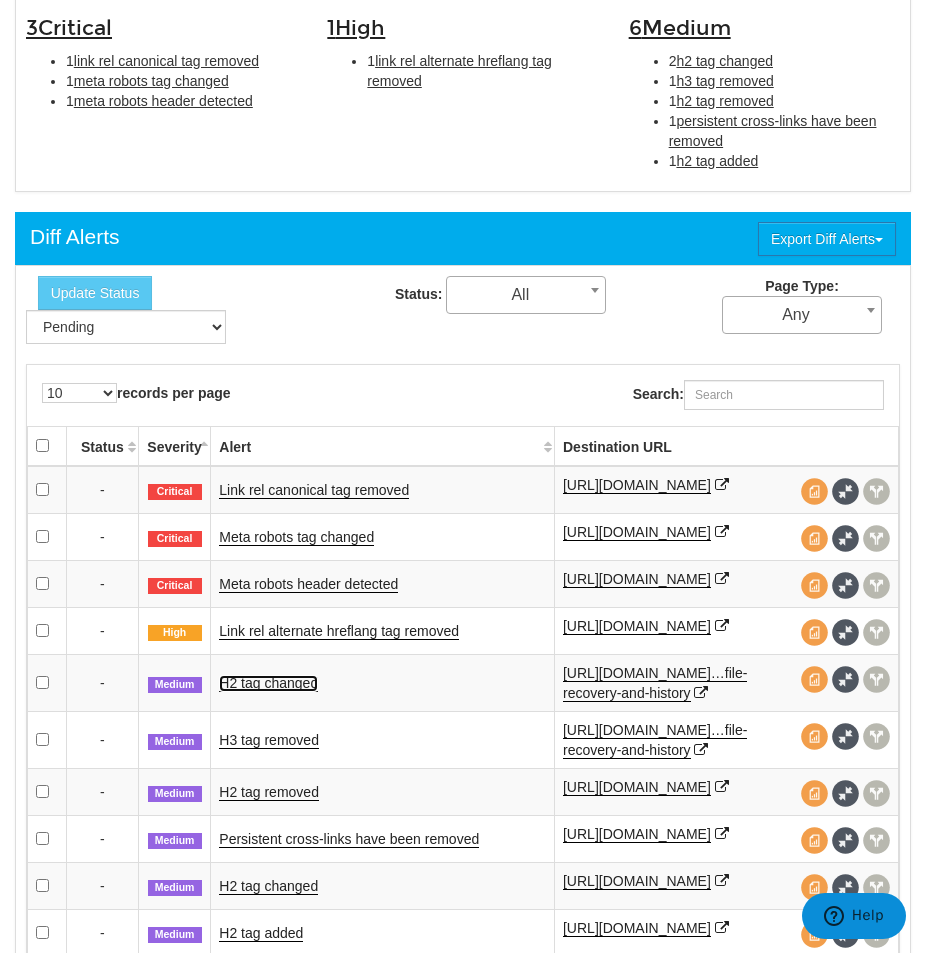 click on "H2 tag changed" at bounding box center [268, 683] 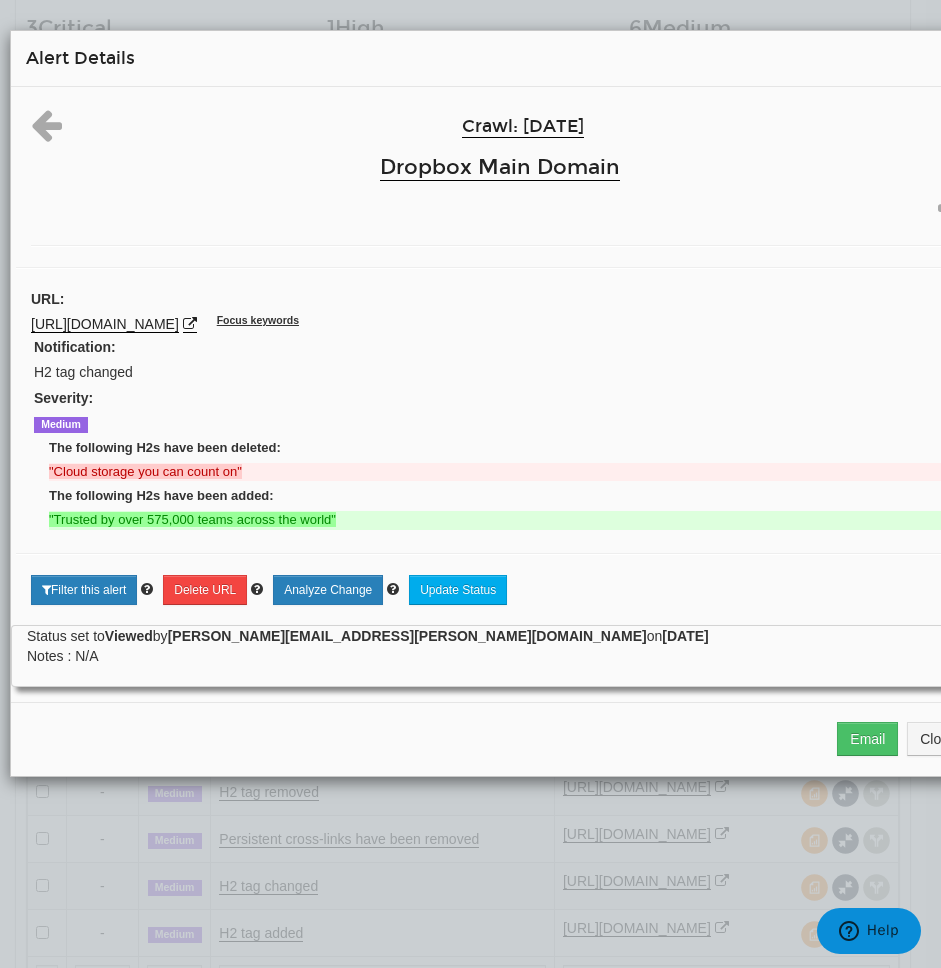 drag, startPoint x: 194, startPoint y: 501, endPoint x: 293, endPoint y: 505, distance: 99.08077 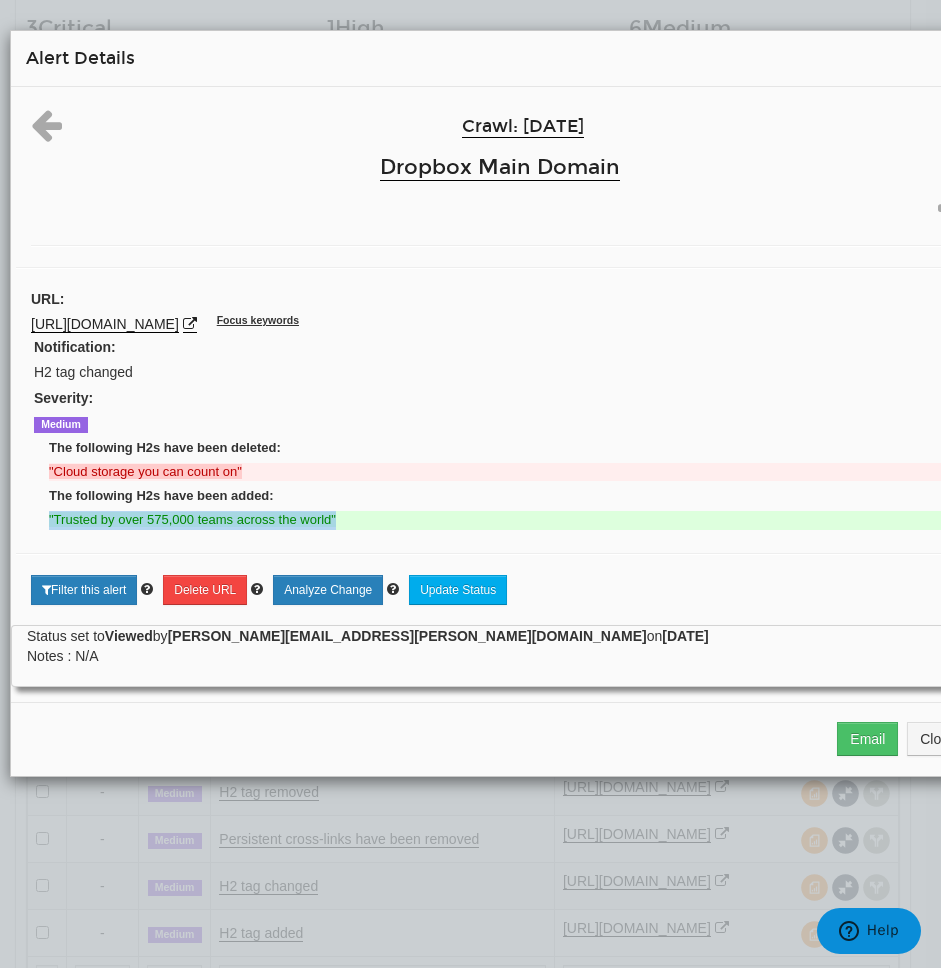 drag, startPoint x: 343, startPoint y: 516, endPoint x: 37, endPoint y: 522, distance: 306.0588 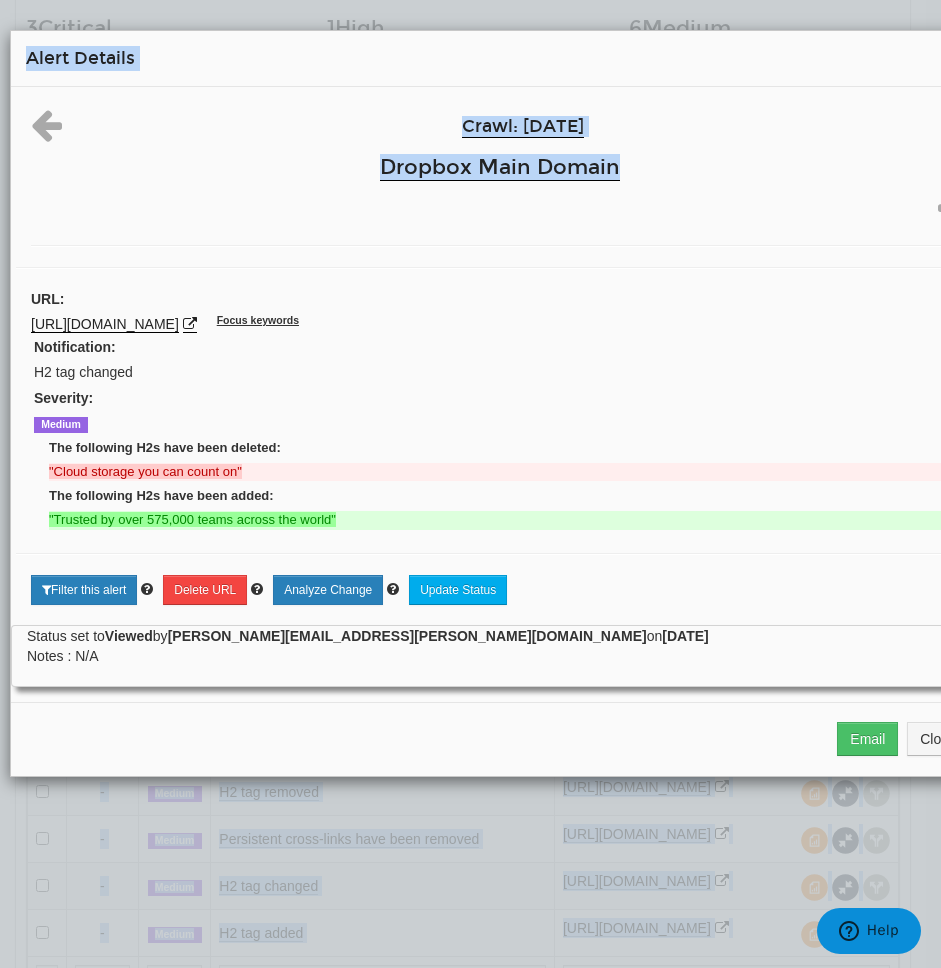 click on "Dashboard
Search Console
Ad hoc
Internet Archive Diff tool
Mobile vs. Desktop
Fetch vs. Rendered
User Agent Diff
Internet Archive URL Tester
Compare URLs
Reports
Audits
Exports
Manage
Domains
URLs
Keywords
Redirect Testing
Competitive Groups
Help
Send Feedback
FAQ
Alert List
Wordpress Plugin
Daniel Watts" at bounding box center [470, -279] 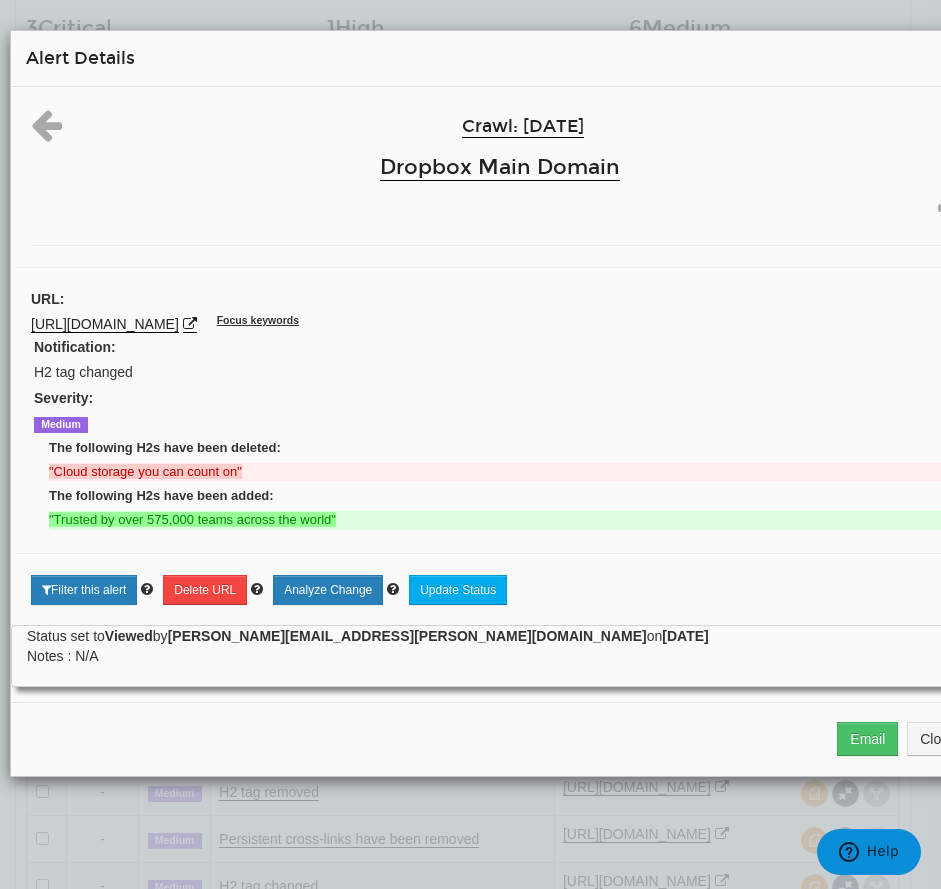 drag, startPoint x: 27, startPoint y: 468, endPoint x: 15, endPoint y: 469, distance: 12.0415945 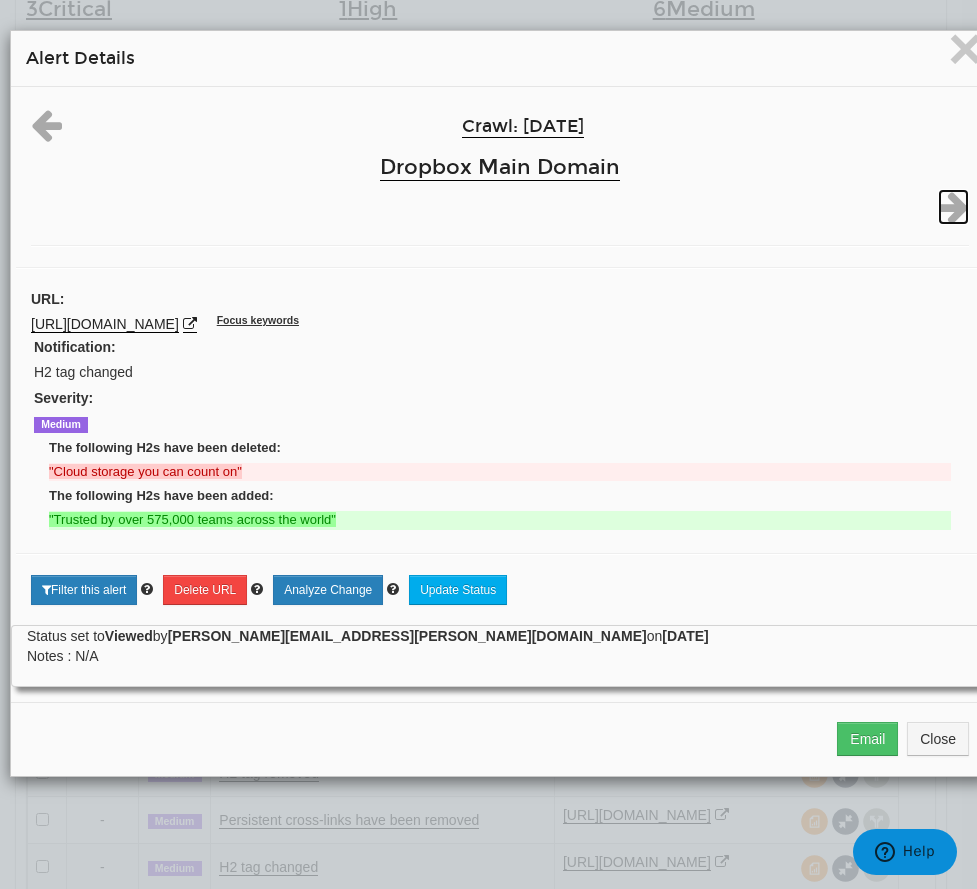 click at bounding box center [953, 207] 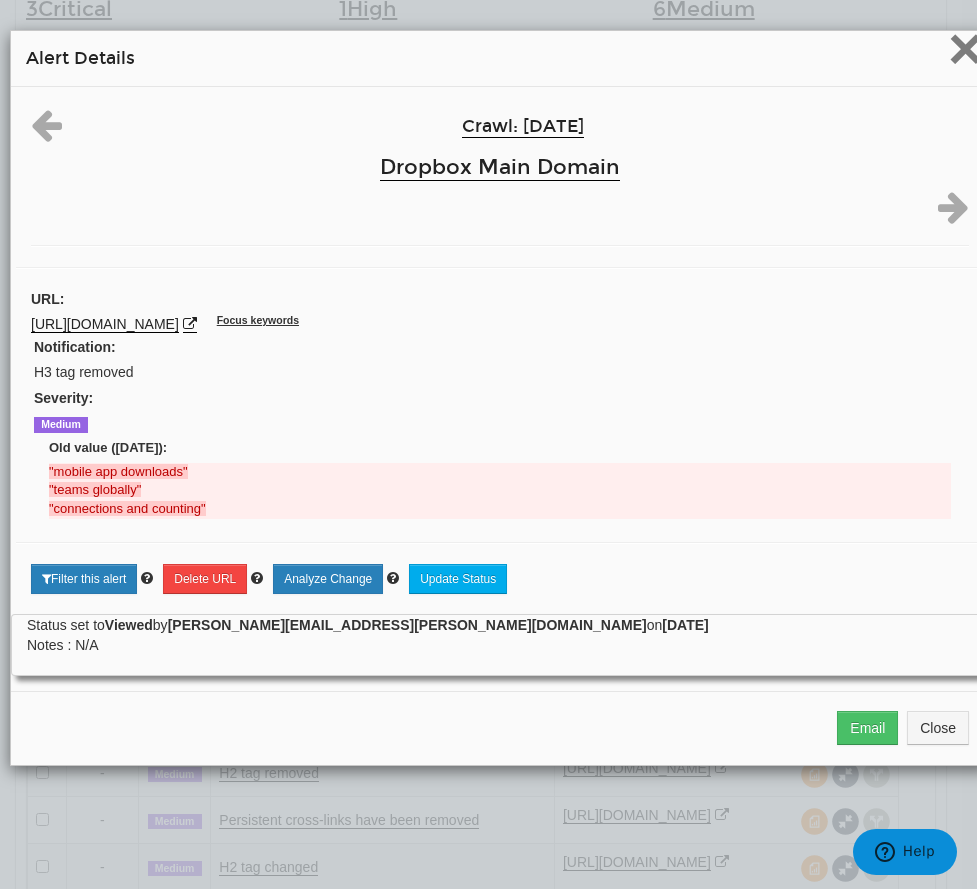 click on "×" at bounding box center (965, 48) 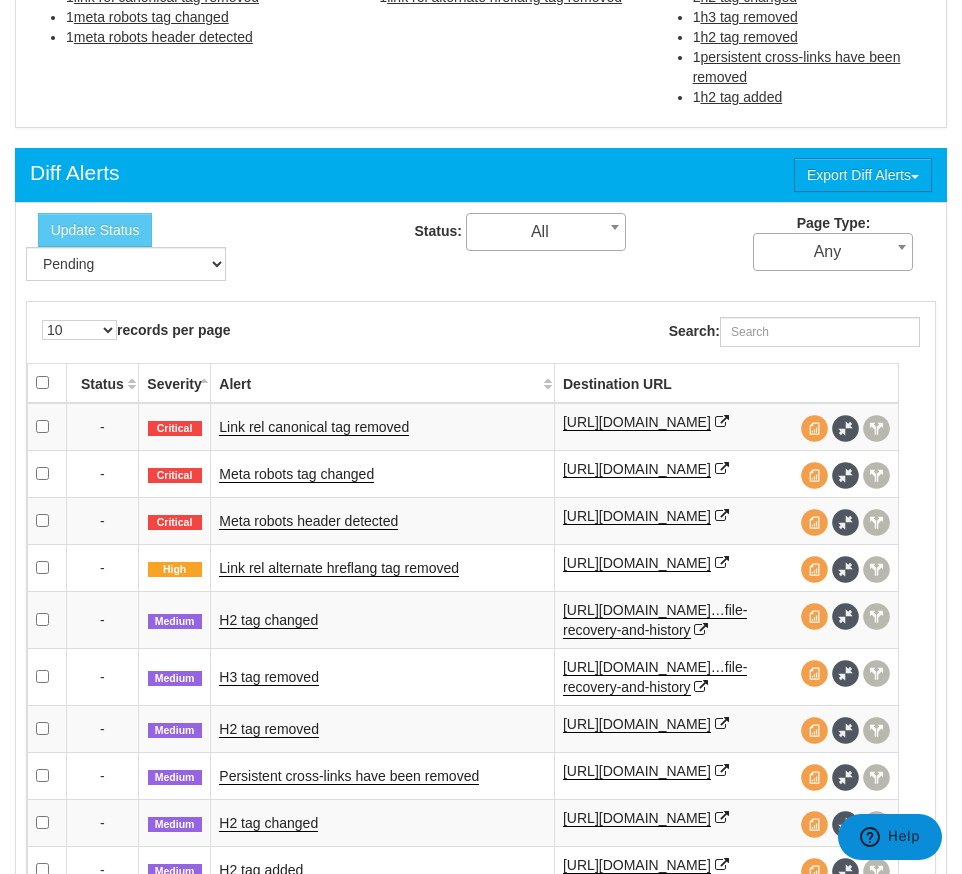 scroll, scrollTop: 818, scrollLeft: 0, axis: vertical 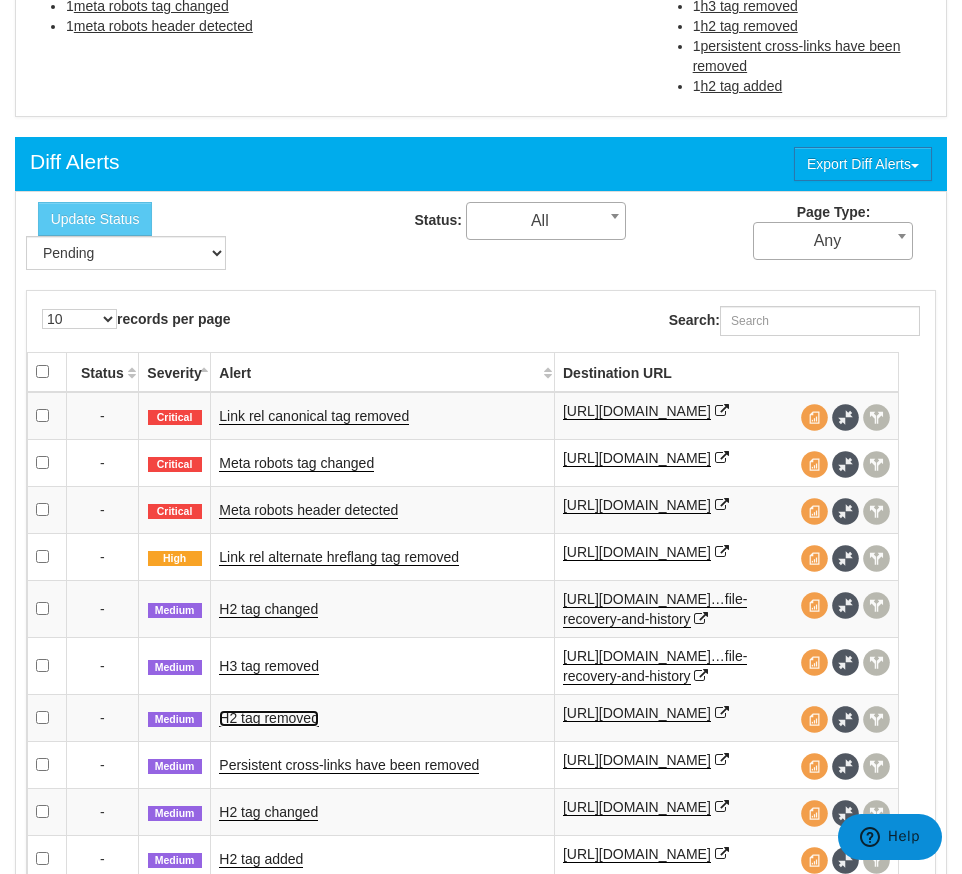 click on "H2 tag removed" at bounding box center (269, 718) 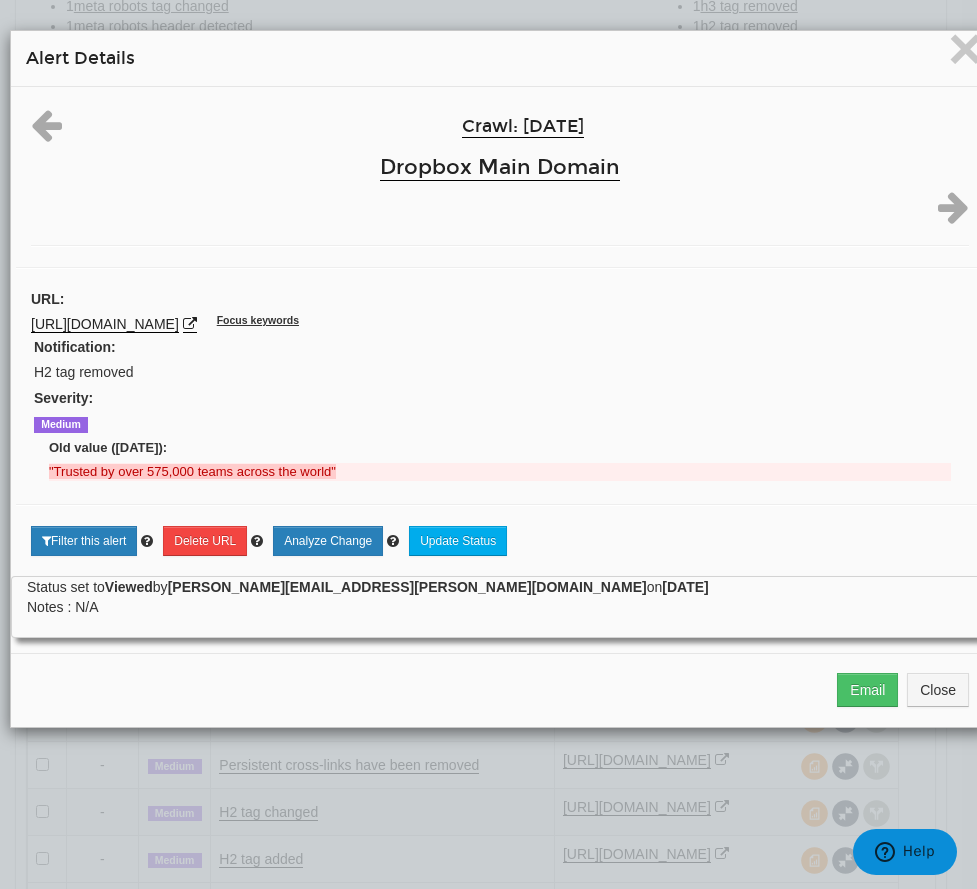 click on "×
Alert Details" at bounding box center (500, 59) 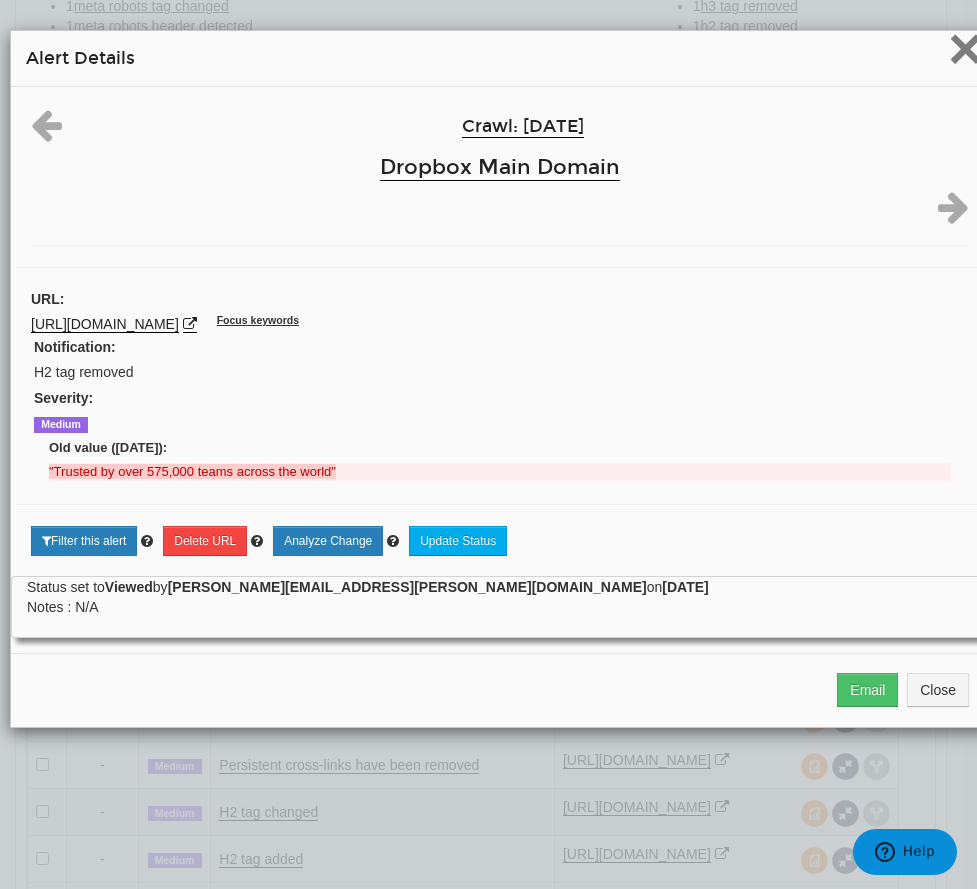 click on "×" at bounding box center (965, 48) 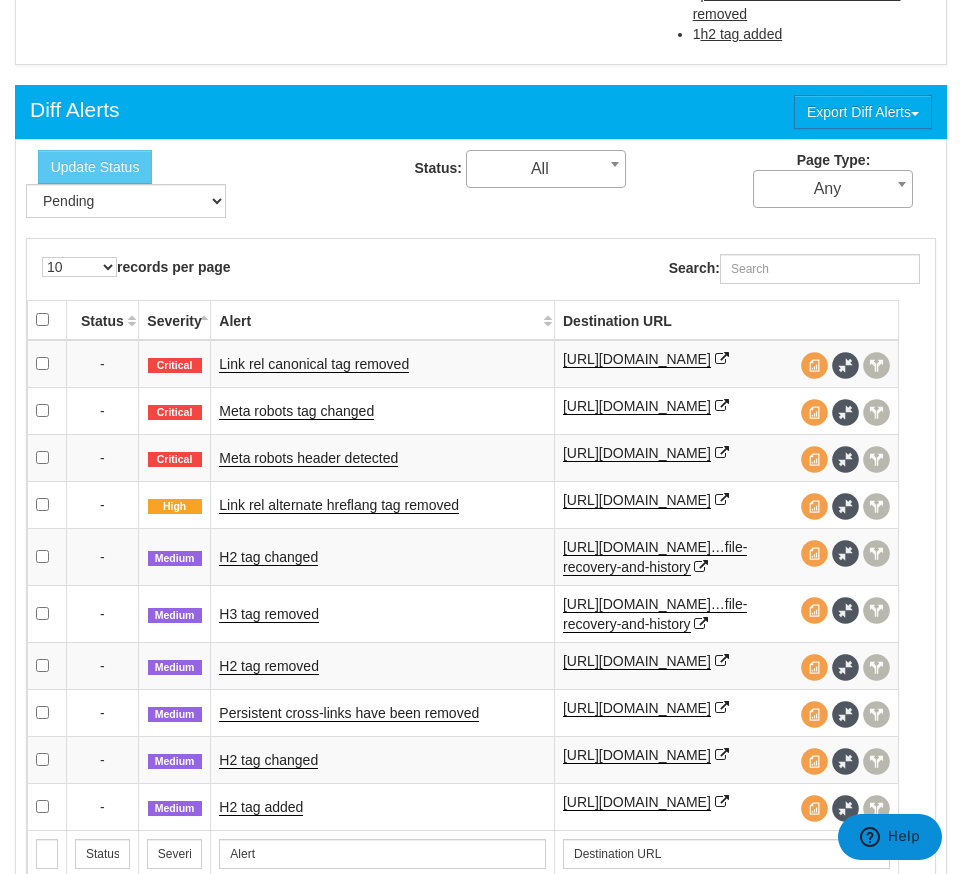 scroll, scrollTop: 886, scrollLeft: 0, axis: vertical 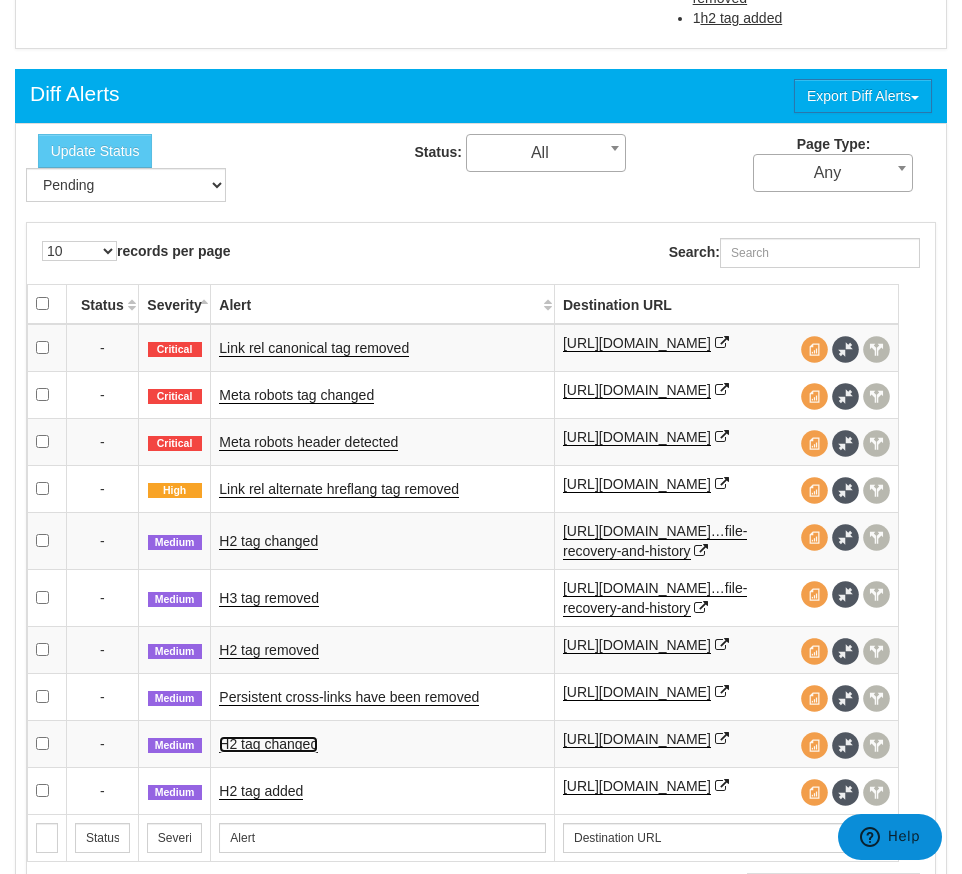 click on "H2 tag changed" at bounding box center [268, 744] 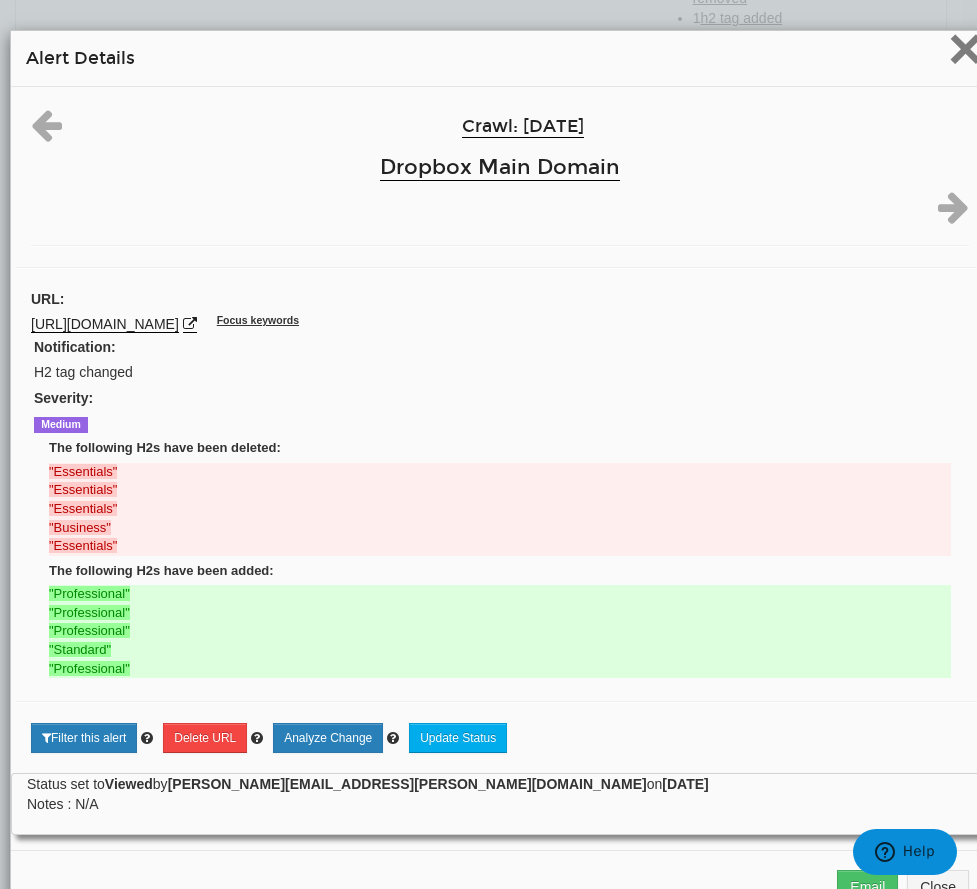 click on "×" at bounding box center (965, 48) 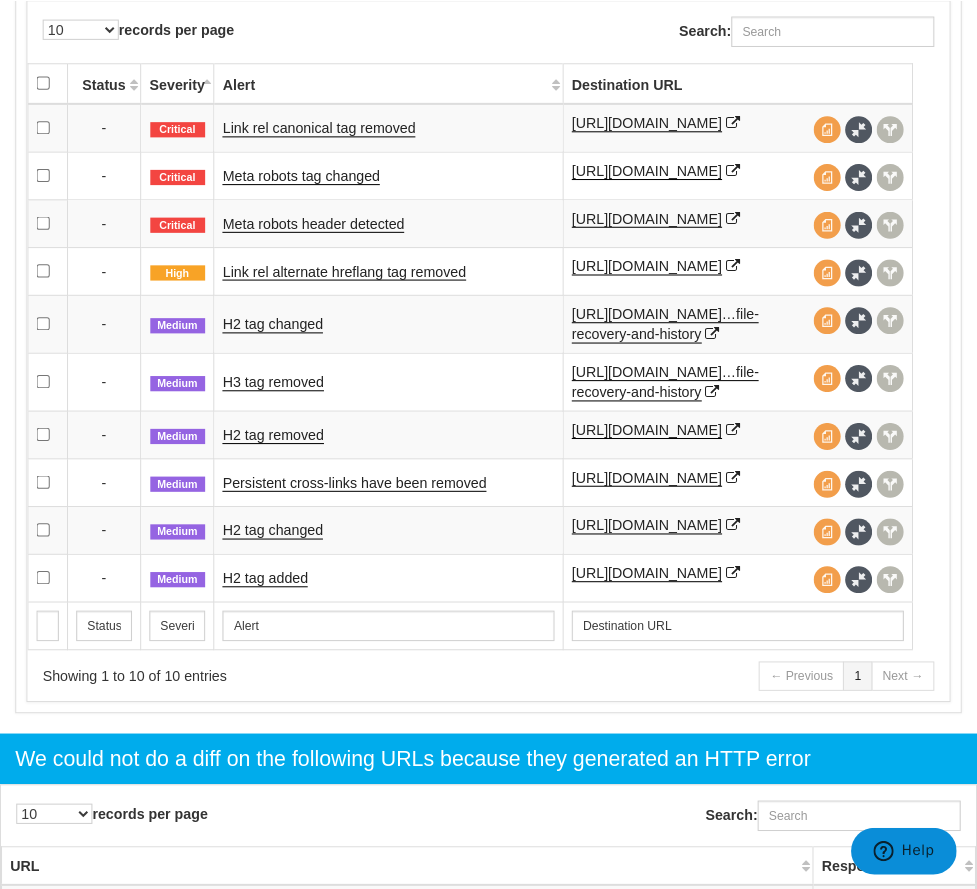 scroll, scrollTop: 1252, scrollLeft: 0, axis: vertical 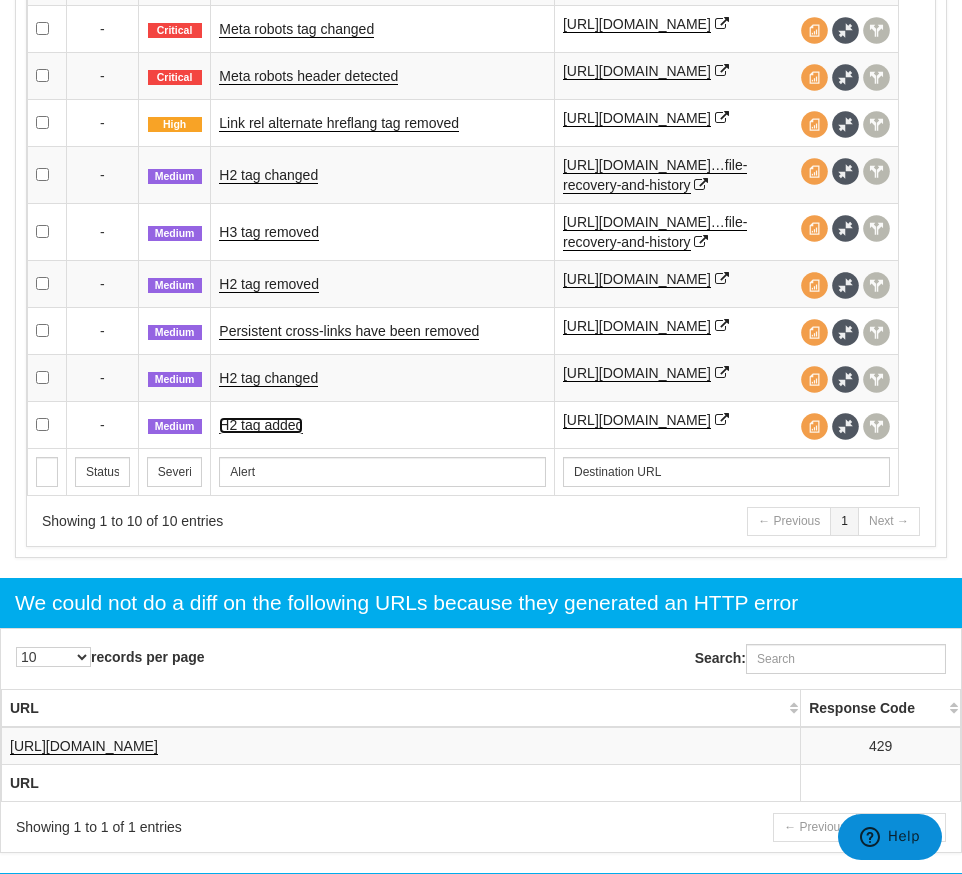 click on "H2 tag added" at bounding box center [261, 425] 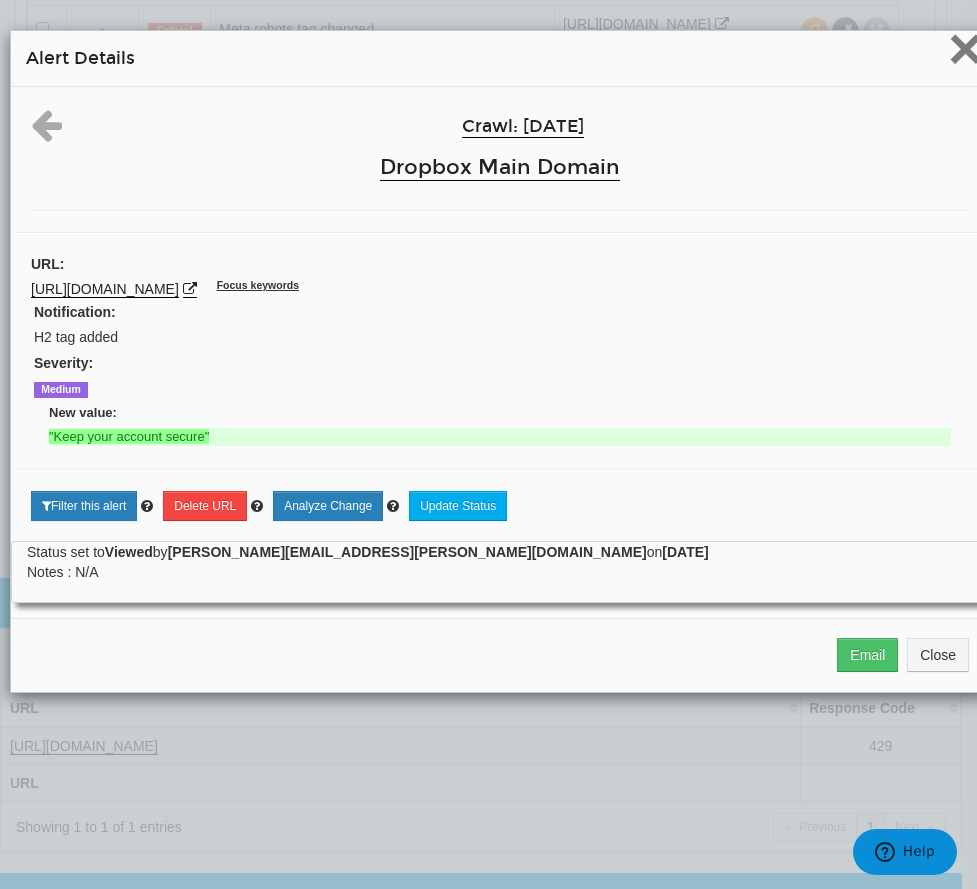 click on "×" at bounding box center (965, 48) 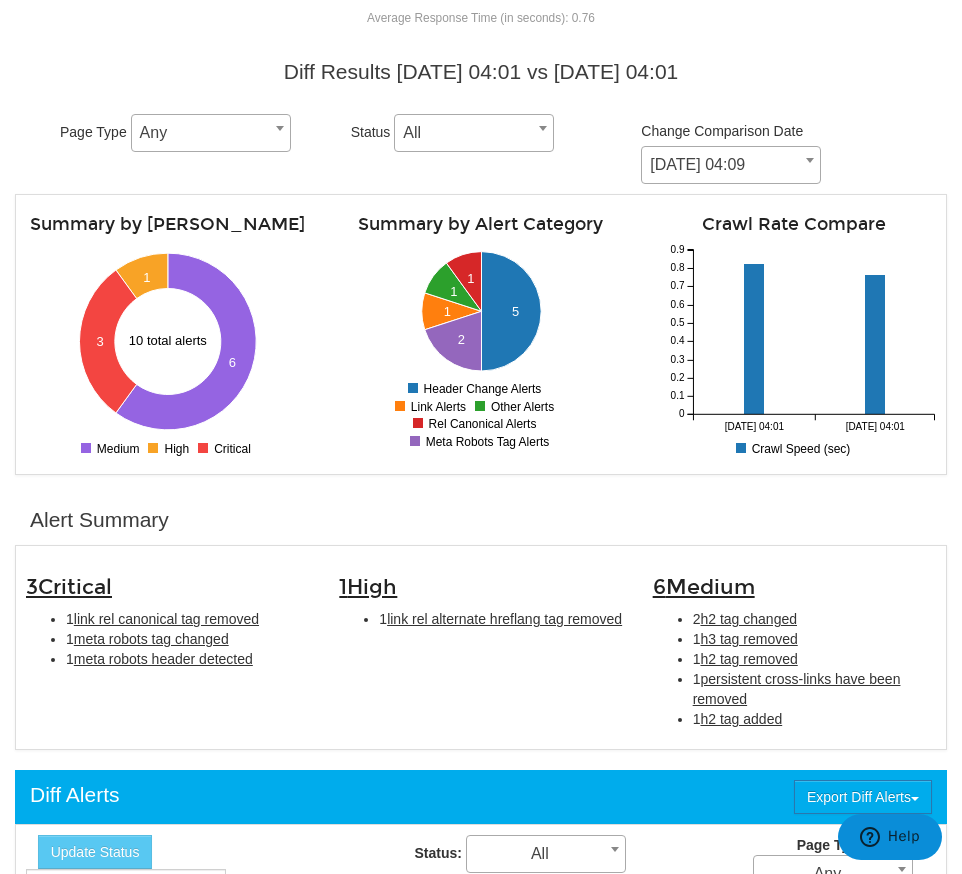 scroll, scrollTop: 0, scrollLeft: 0, axis: both 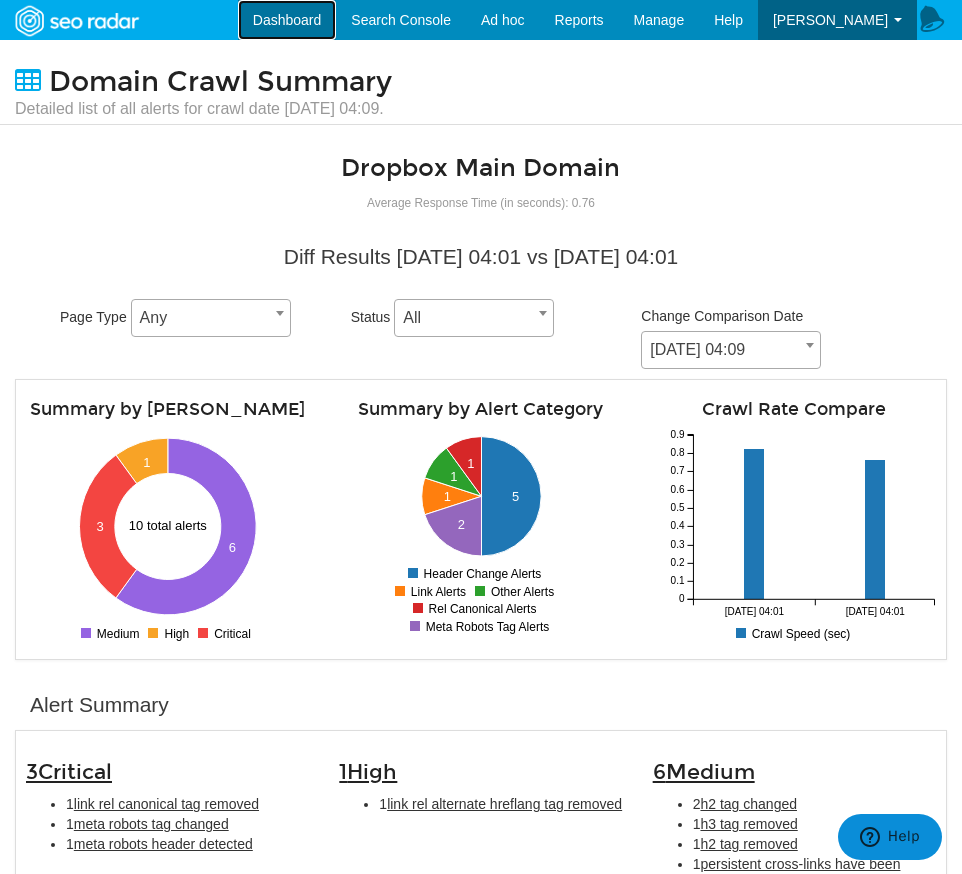 click on "Dashboard" at bounding box center (287, 20) 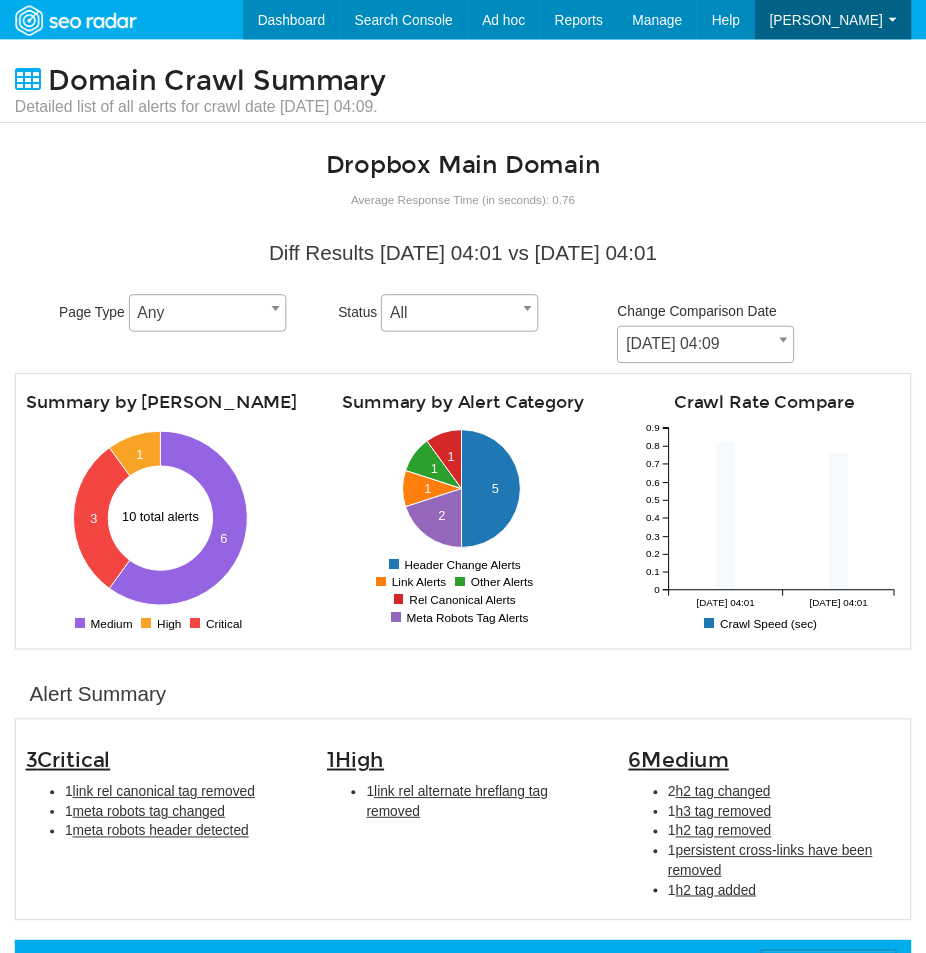 scroll, scrollTop: 0, scrollLeft: 0, axis: both 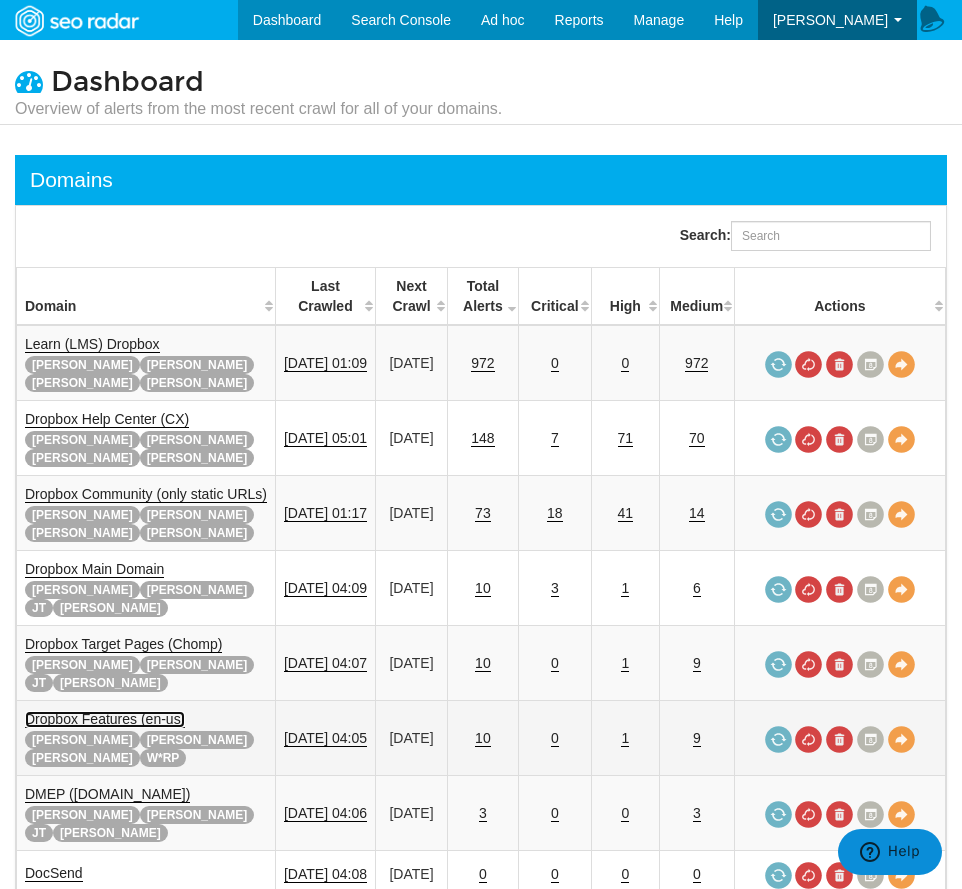 click on "Dropbox Features (en-us)" at bounding box center [105, 719] 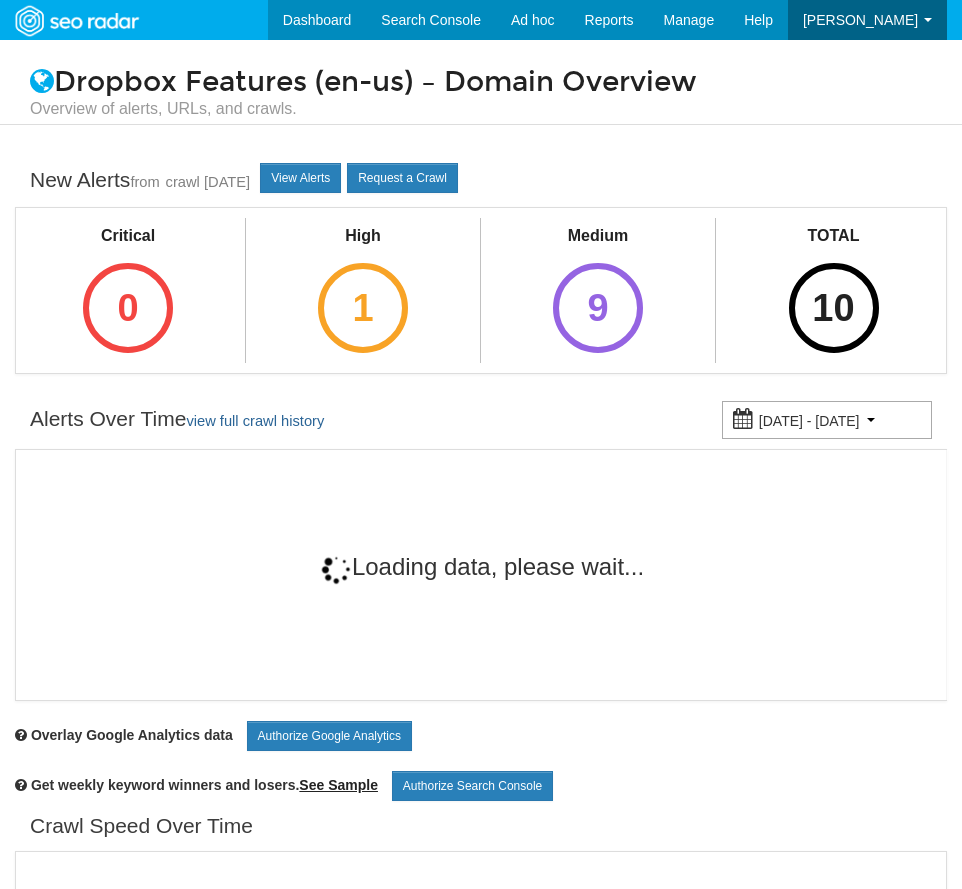 scroll, scrollTop: 0, scrollLeft: 0, axis: both 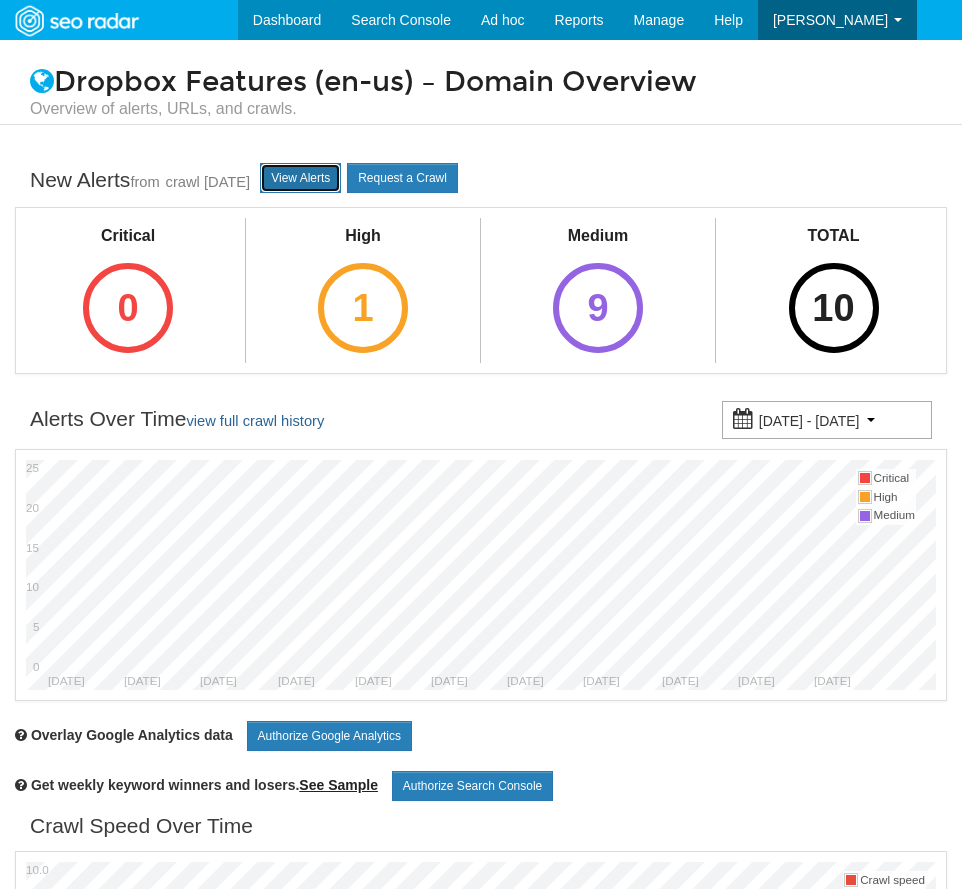 click on "View Alerts" at bounding box center [300, 178] 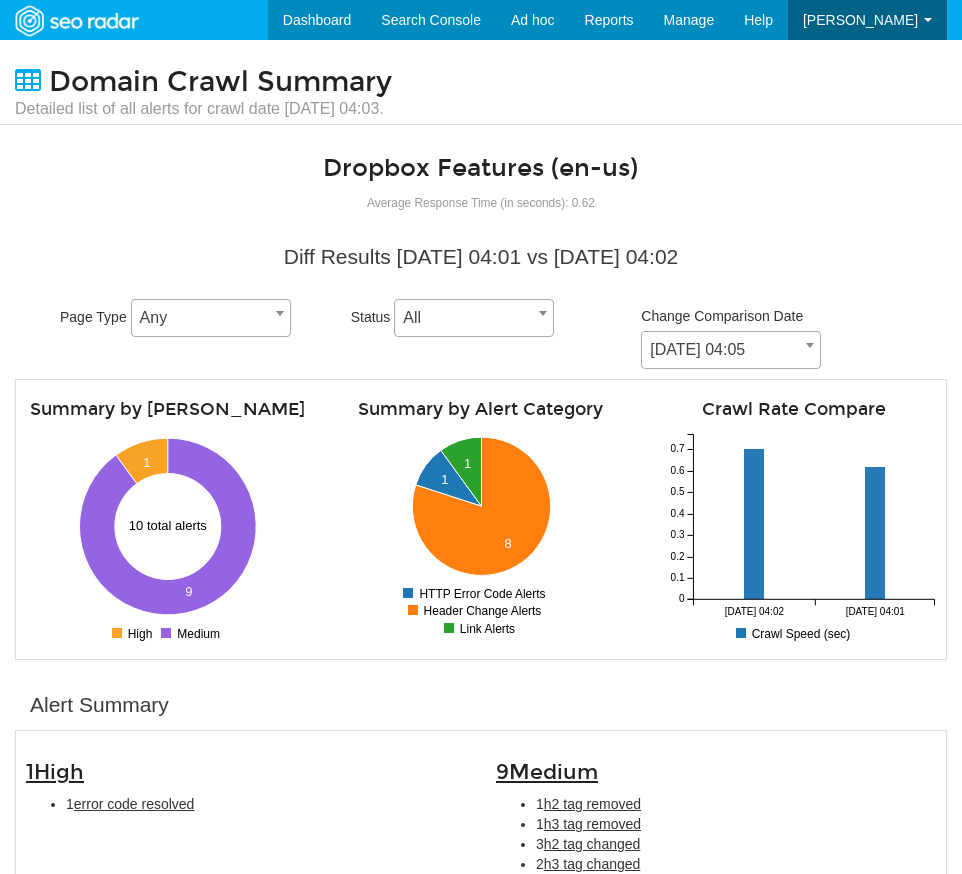 scroll, scrollTop: 0, scrollLeft: 0, axis: both 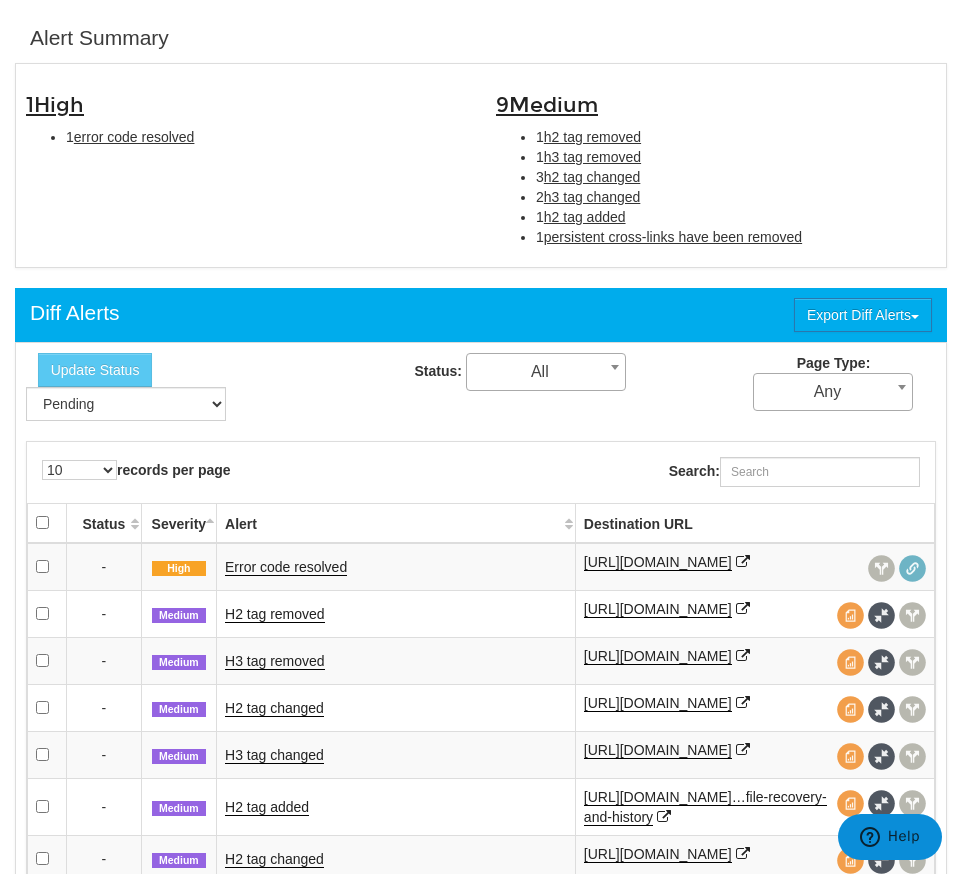 click on "Alert" at bounding box center [396, 523] 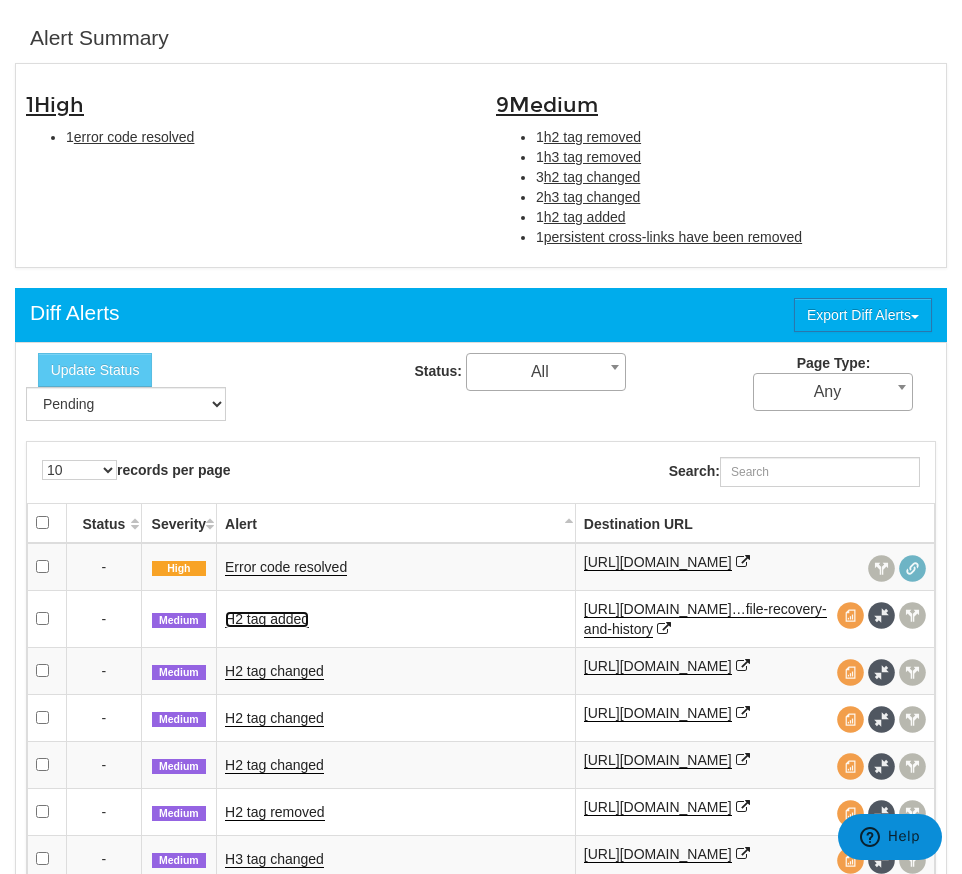 click on "H2 tag added" at bounding box center (267, 619) 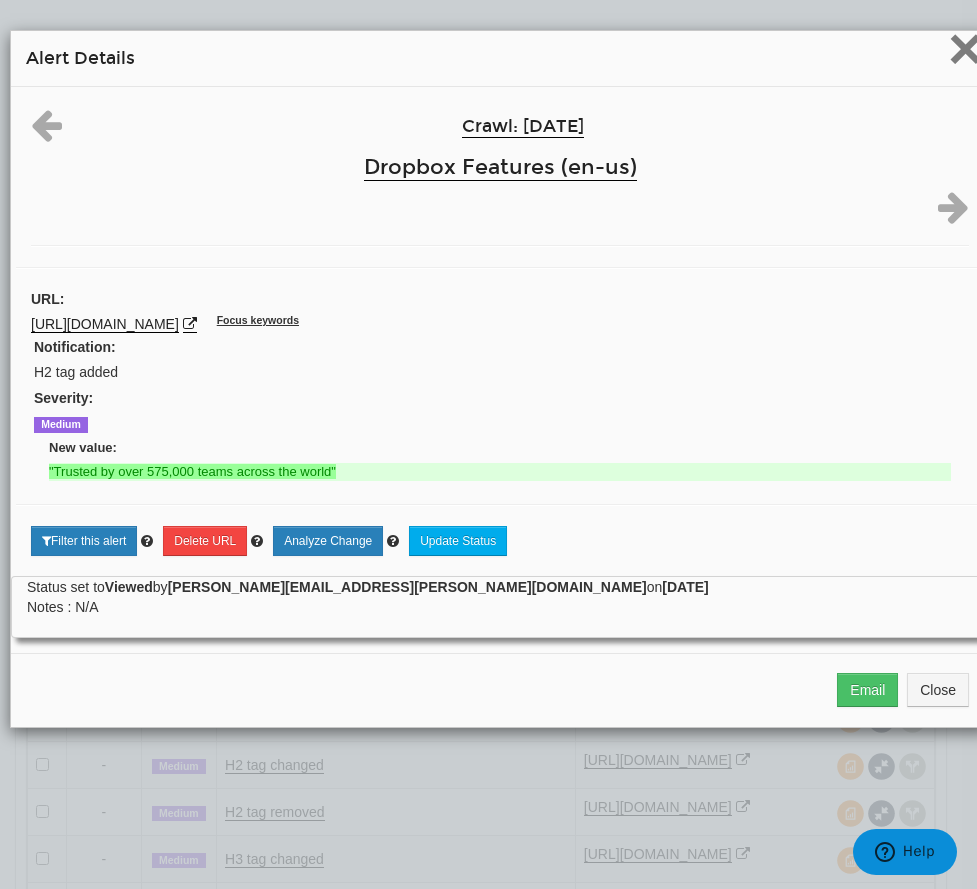 click on "×" at bounding box center [965, 48] 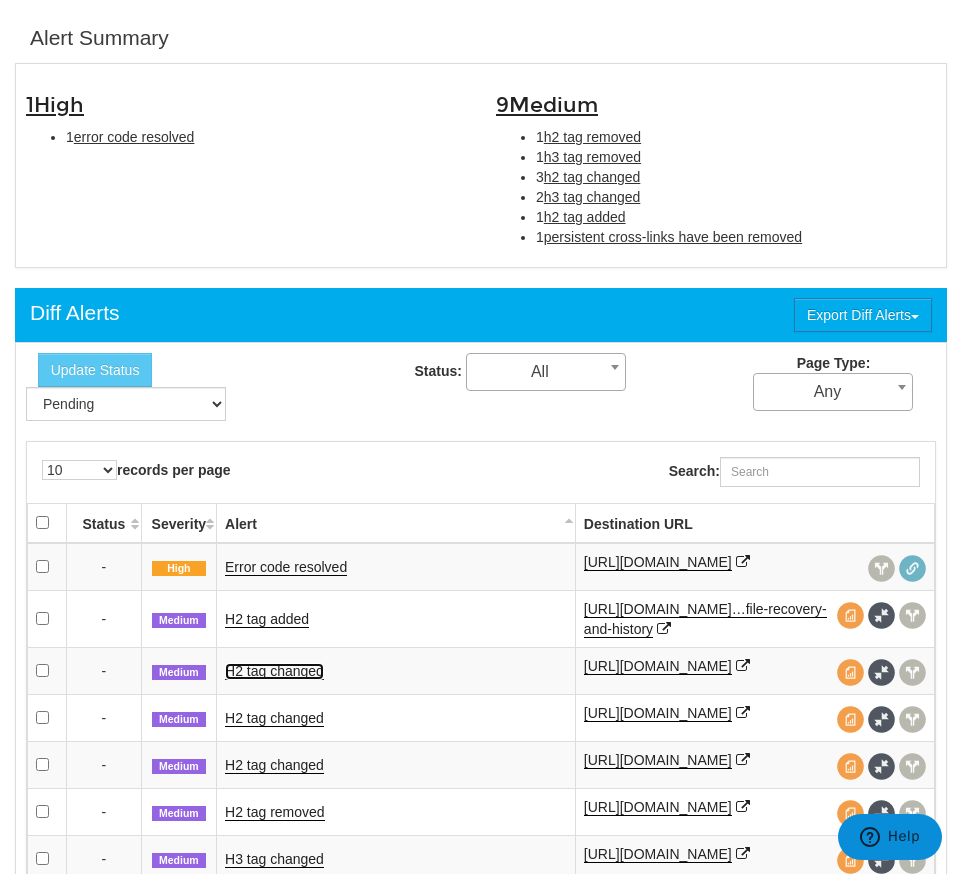 click on "H2 tag changed" at bounding box center (274, 671) 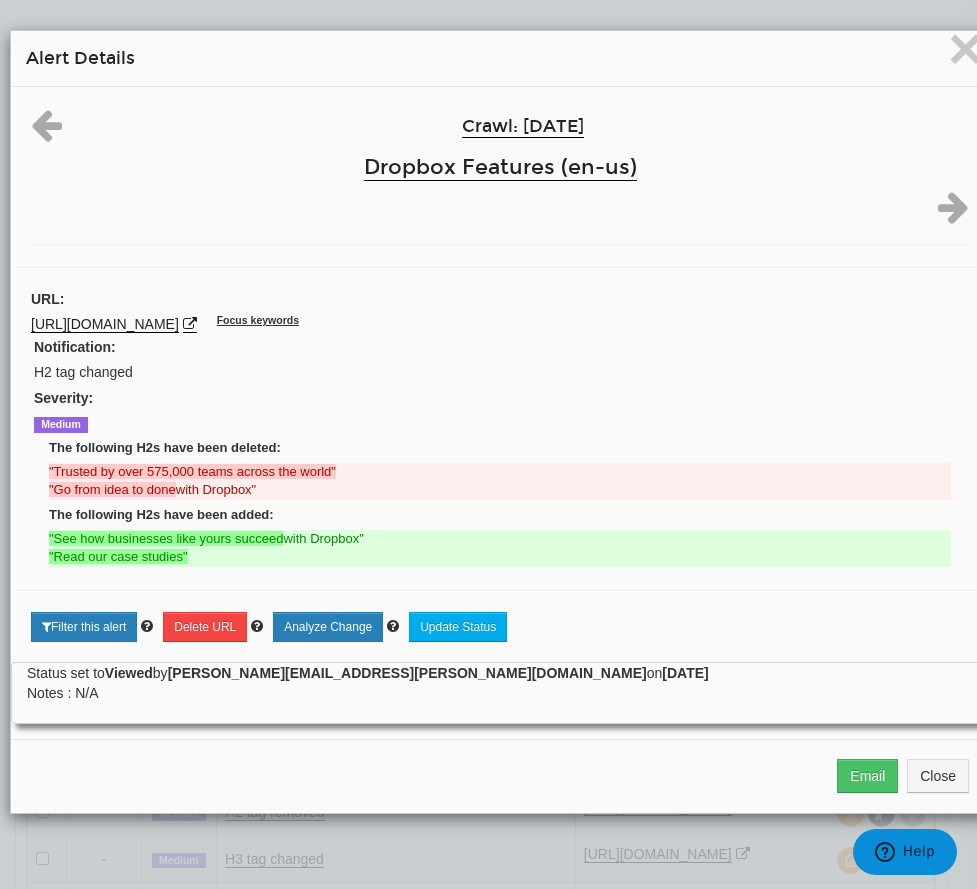 drag, startPoint x: 380, startPoint y: 542, endPoint x: 45, endPoint y: 543, distance: 335.0015 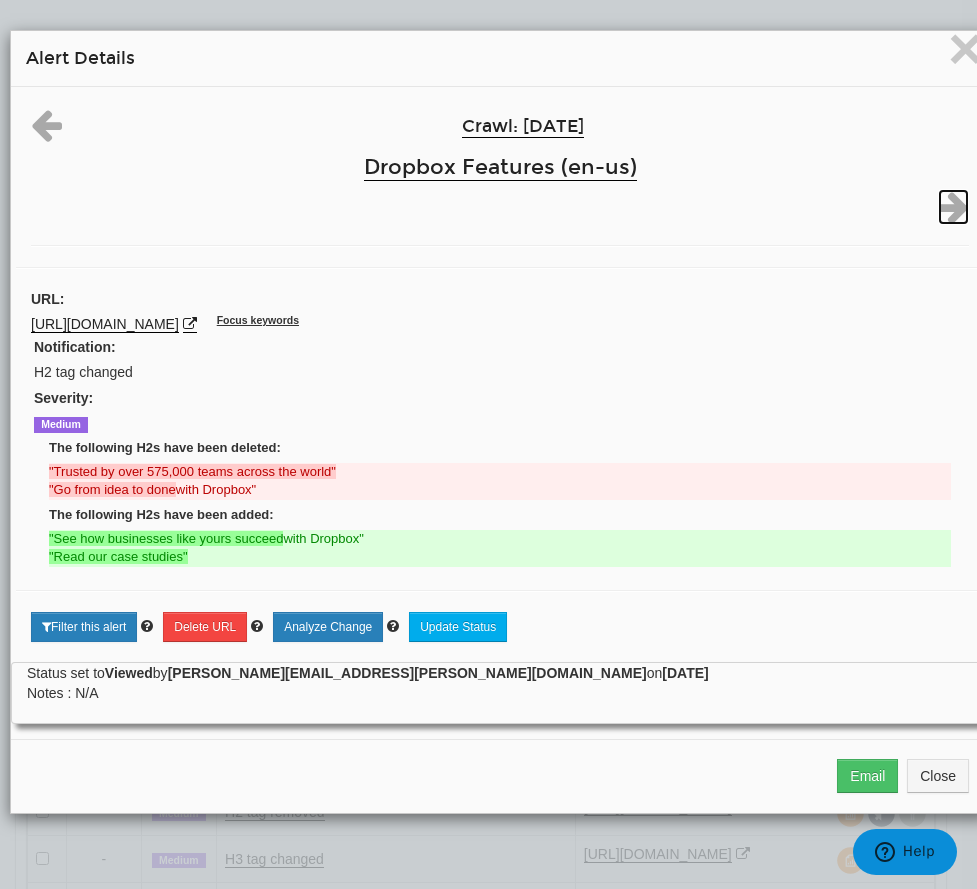 click at bounding box center (953, 207) 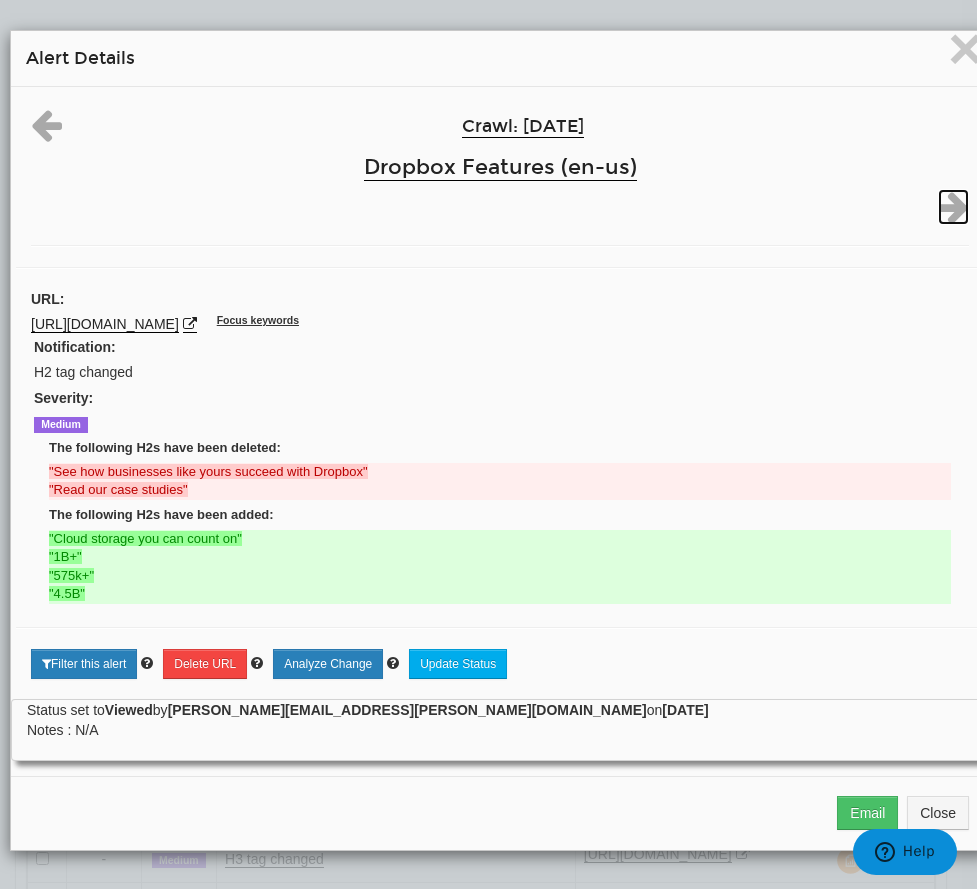 click at bounding box center [953, 207] 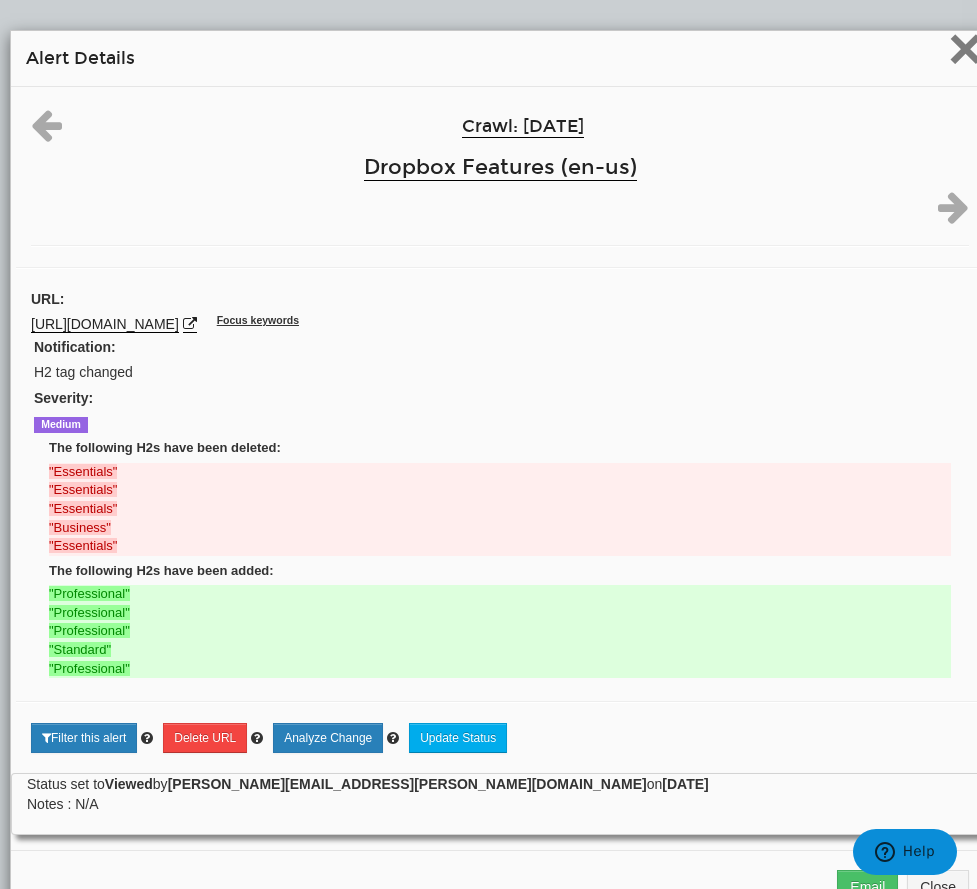 click on "×" at bounding box center (965, 48) 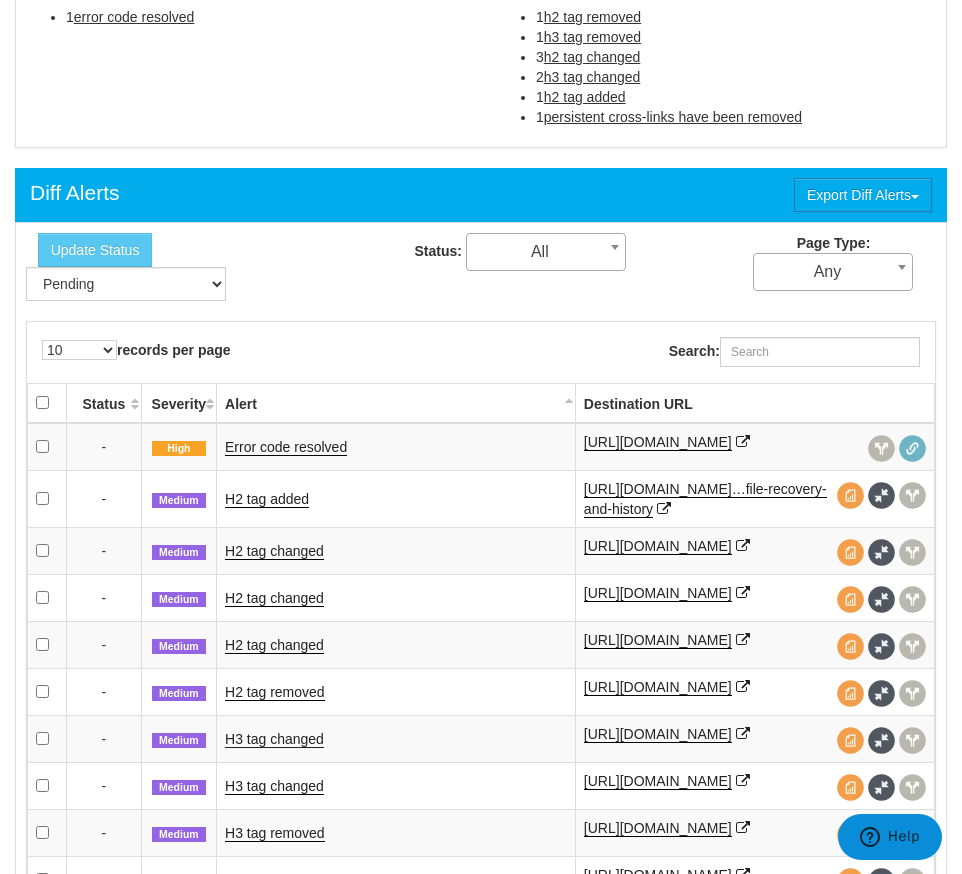 scroll, scrollTop: 789, scrollLeft: 0, axis: vertical 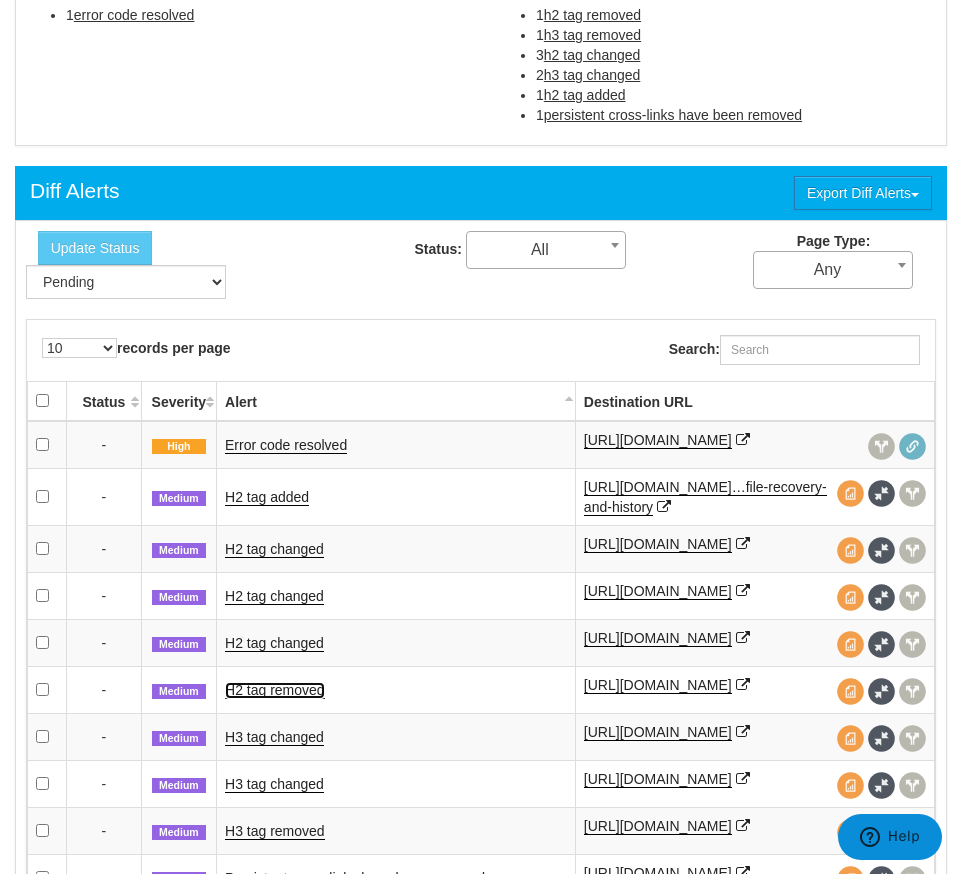click on "H2 tag removed" at bounding box center (275, 690) 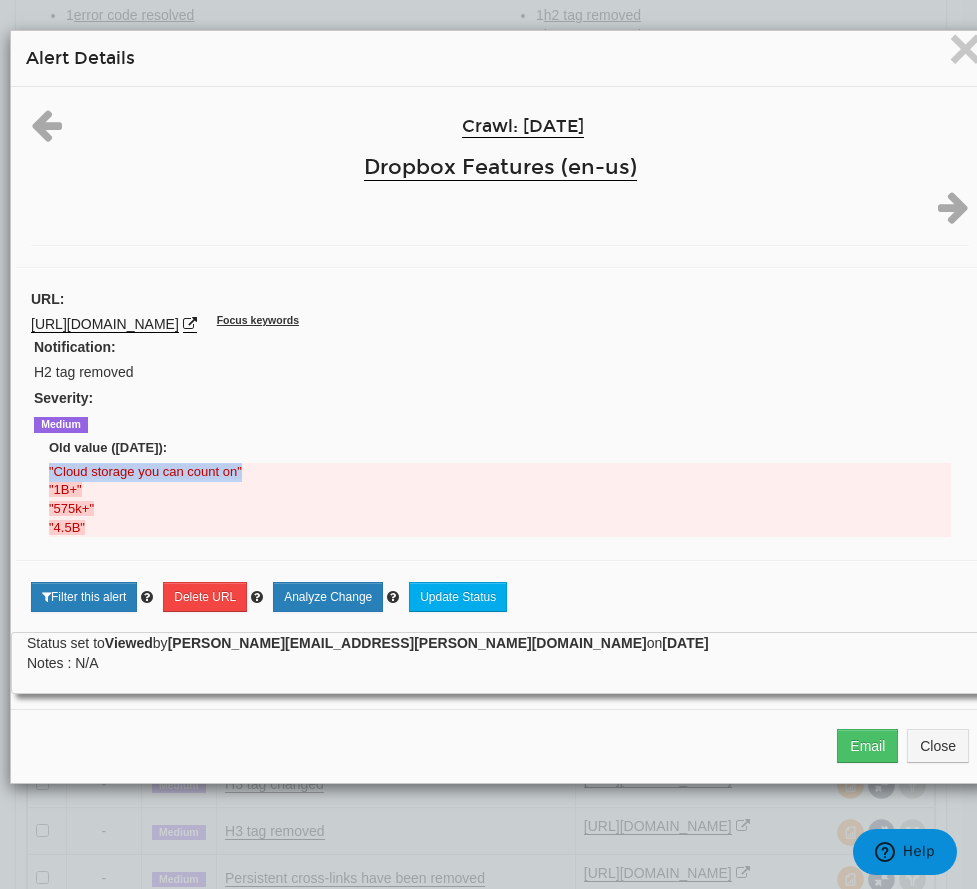drag, startPoint x: 50, startPoint y: 466, endPoint x: 281, endPoint y: 471, distance: 231.05411 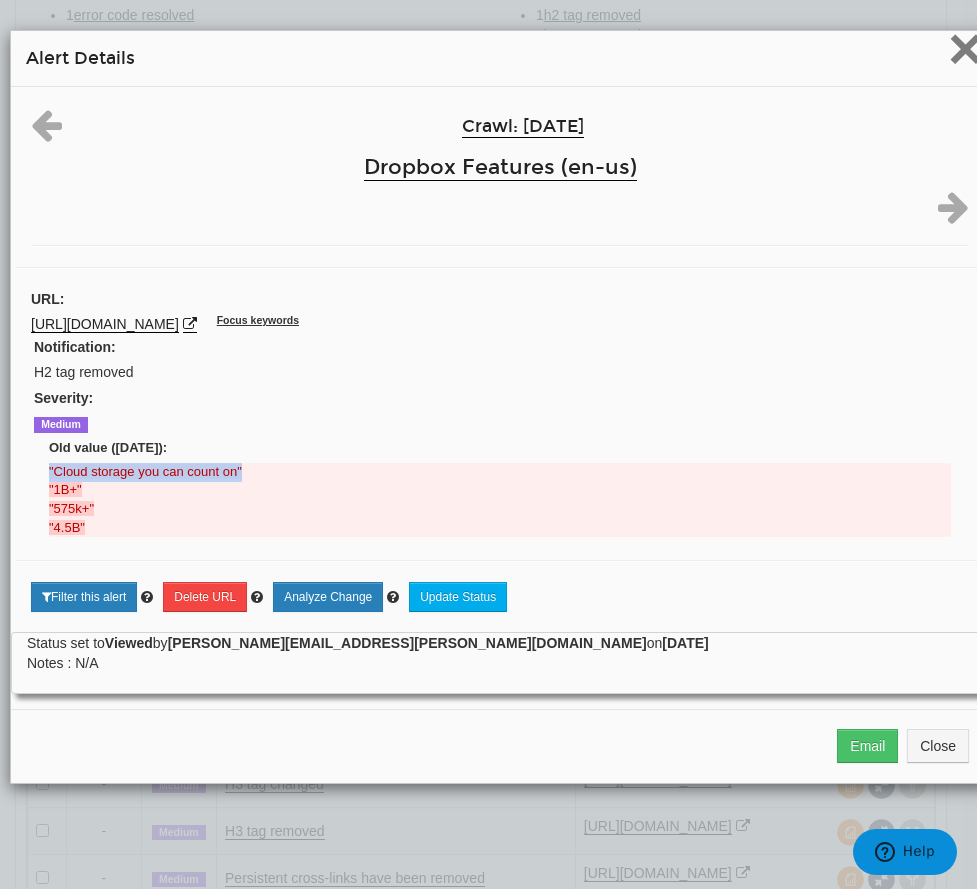 click on "×" at bounding box center [965, 48] 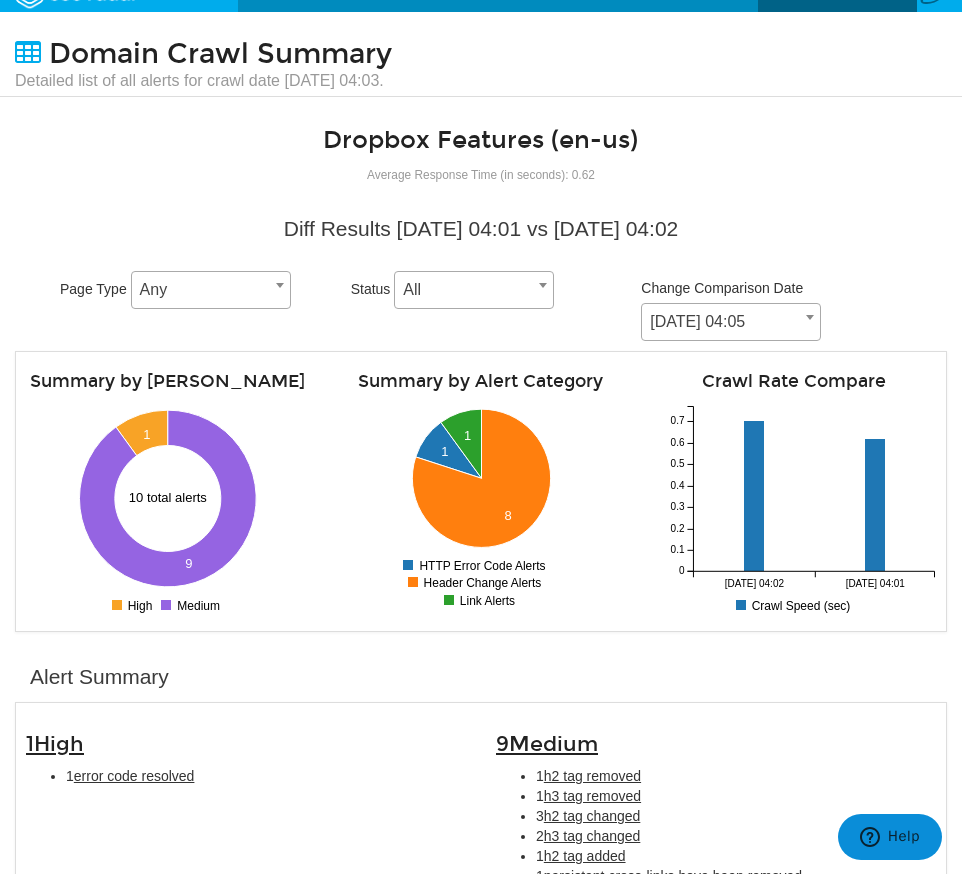 scroll, scrollTop: 0, scrollLeft: 0, axis: both 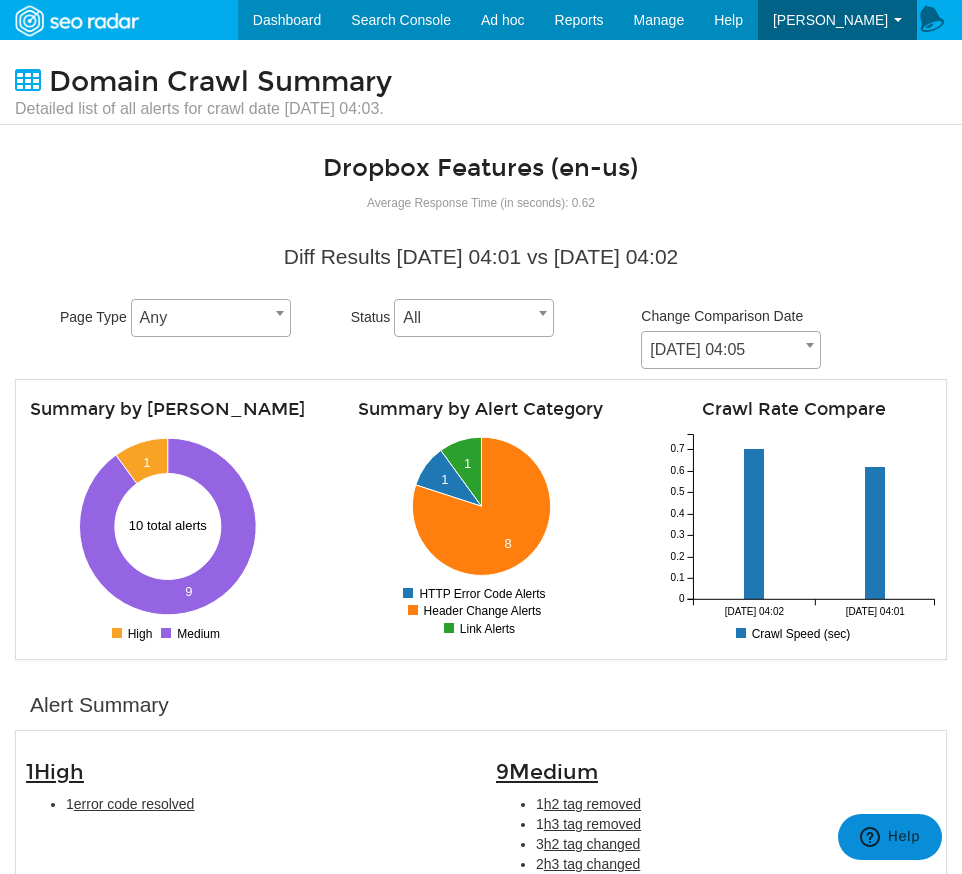 click on "Domain Crawl Summary
Detailed list of all alerts for crawl date 07/15/2025 04:03." at bounding box center [481, 82] 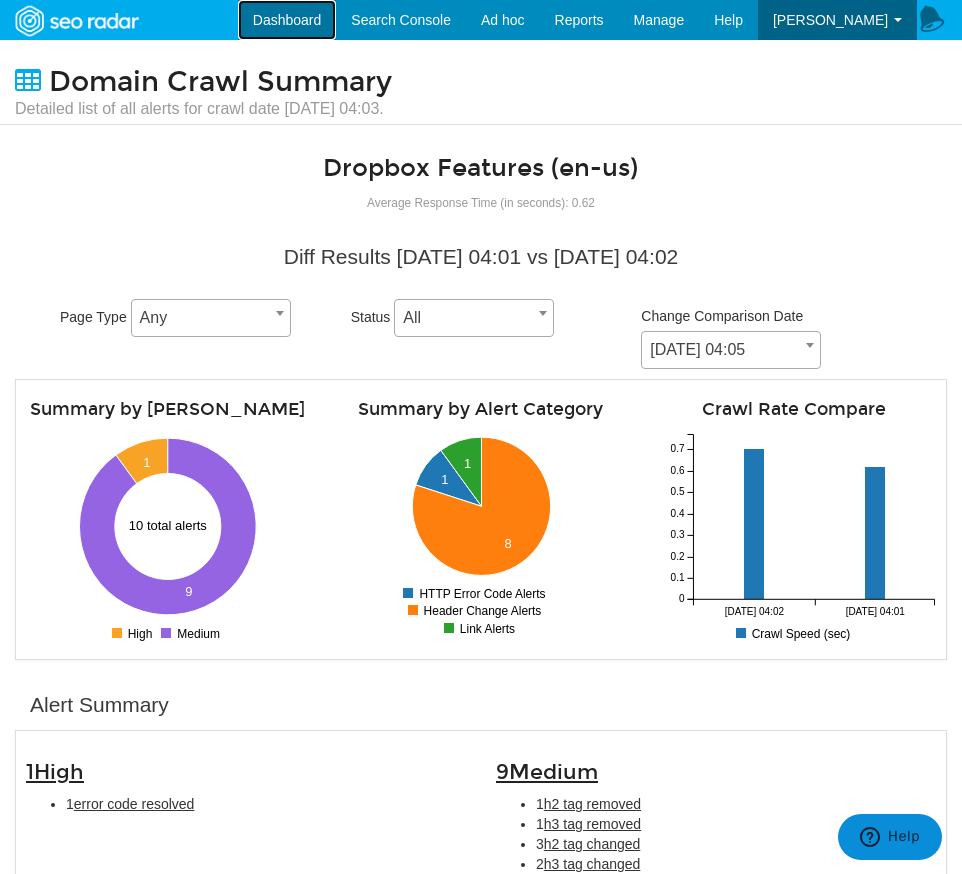 click on "Dashboard" at bounding box center [287, 20] 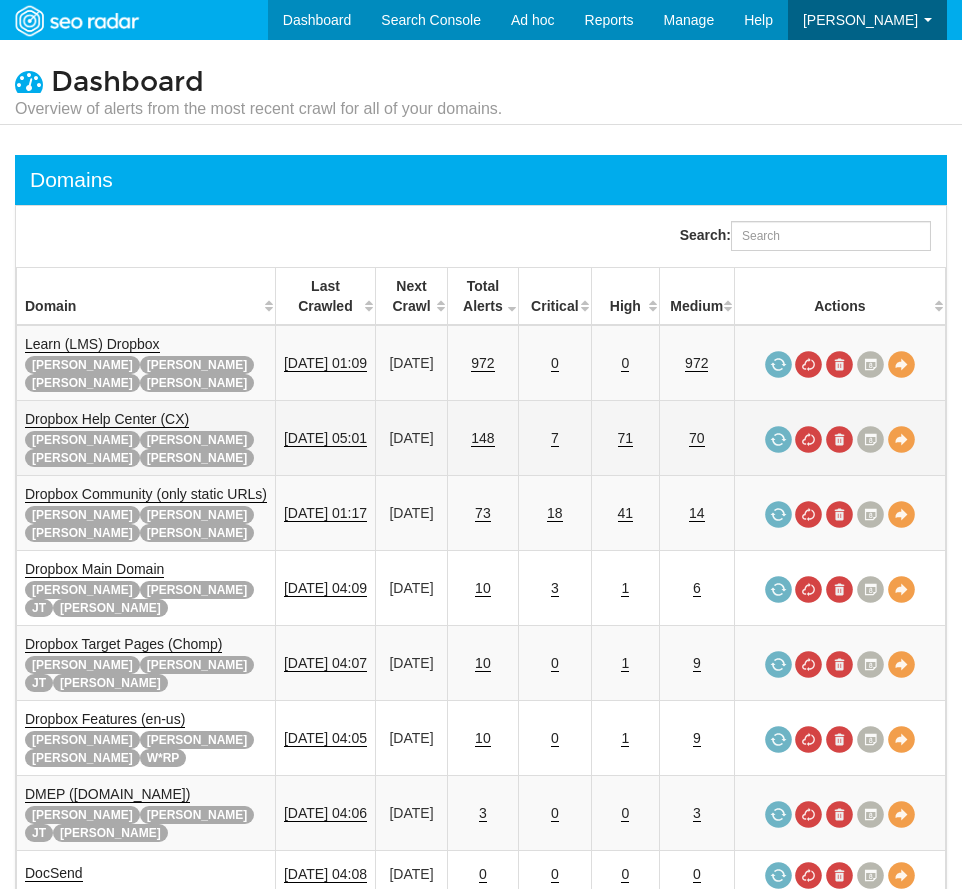 scroll, scrollTop: 0, scrollLeft: 0, axis: both 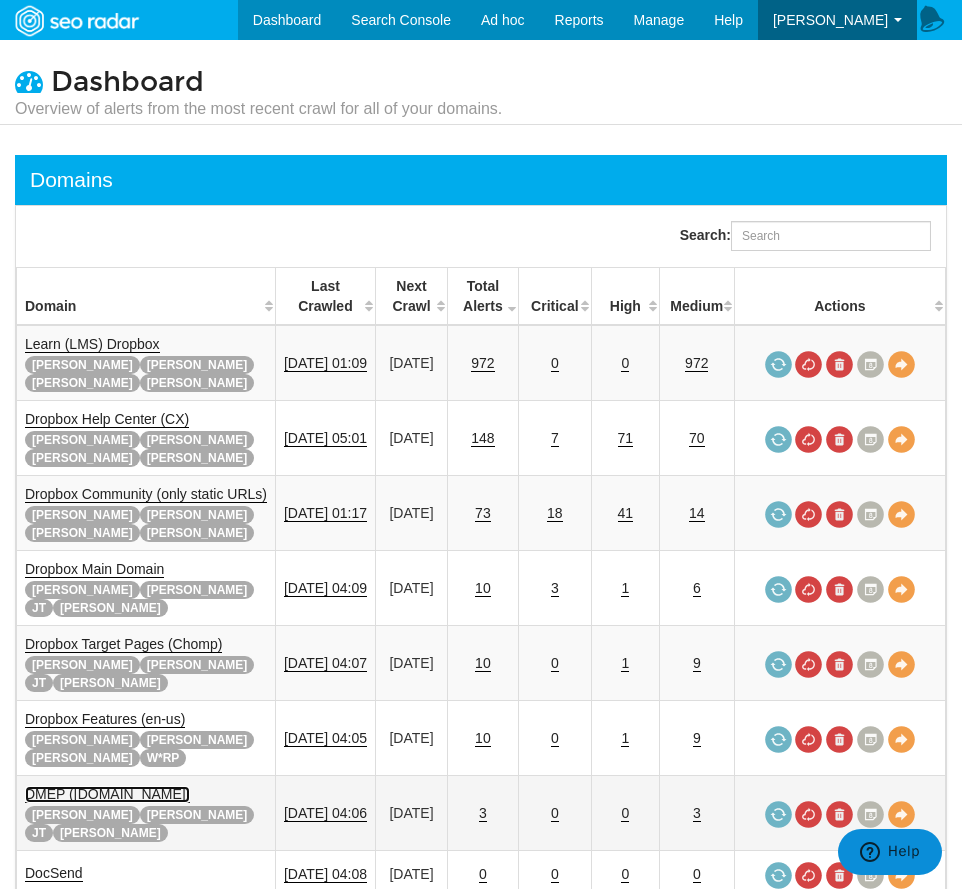 click on "DMEP (experience.dropbox.com)" at bounding box center (107, 794) 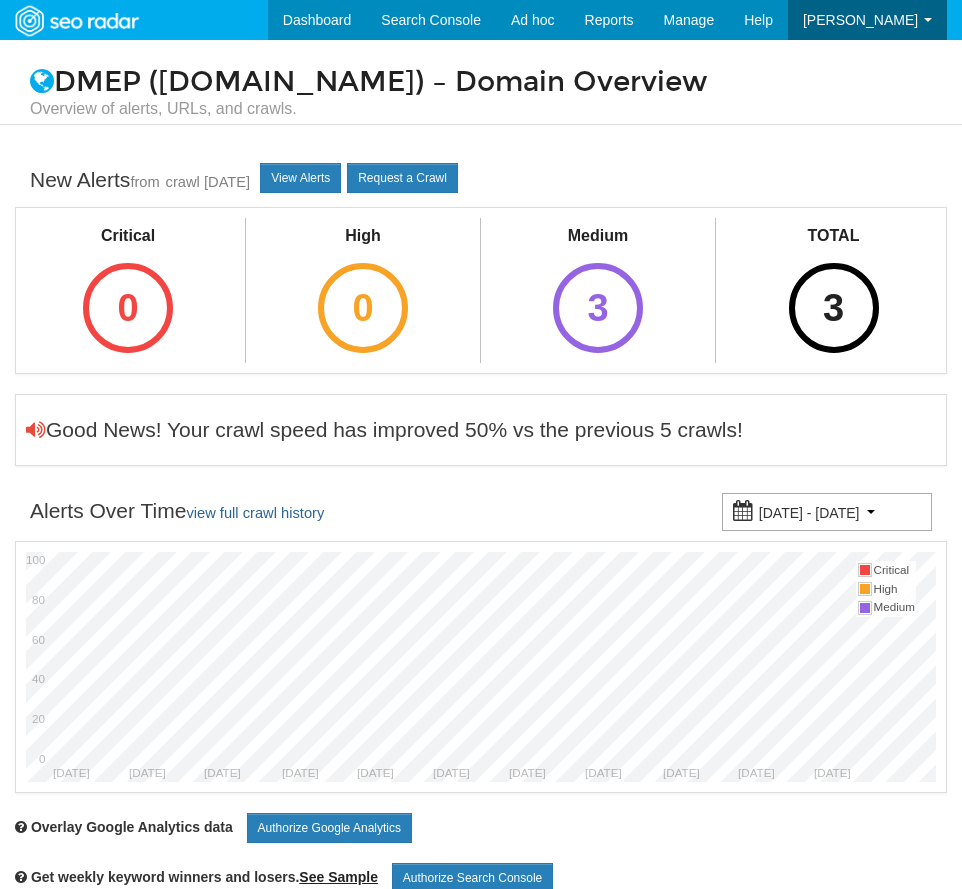 scroll, scrollTop: 0, scrollLeft: 0, axis: both 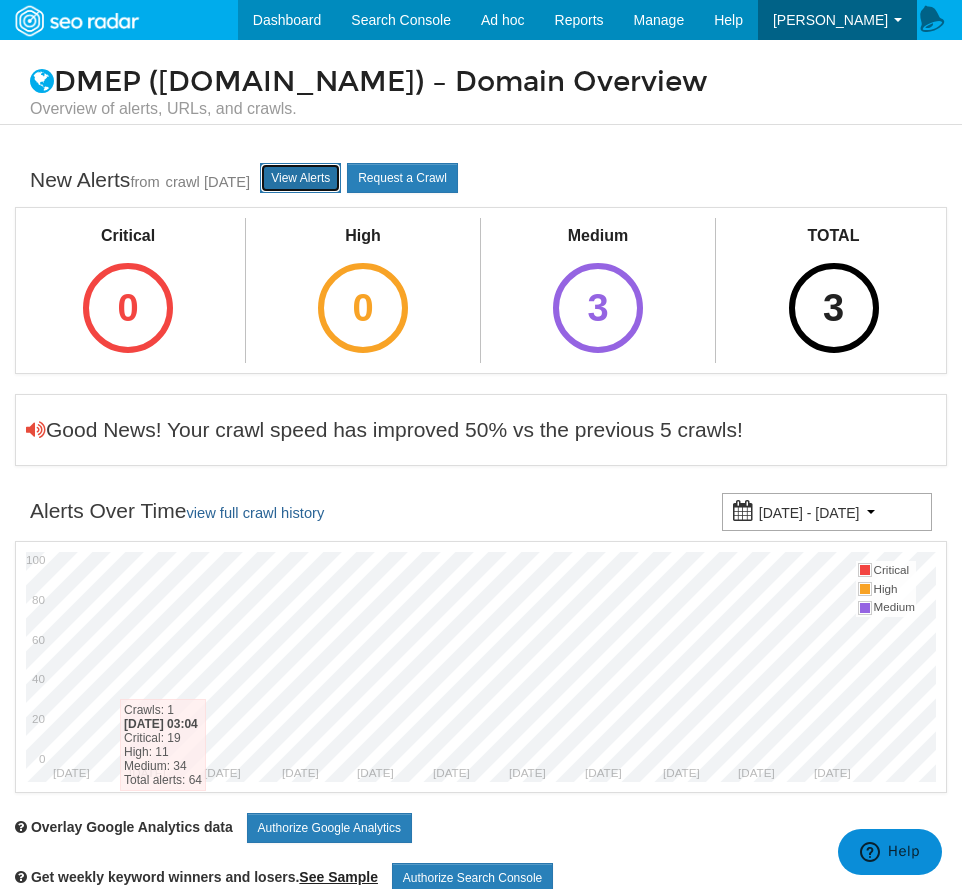 click on "View Alerts" at bounding box center [300, 178] 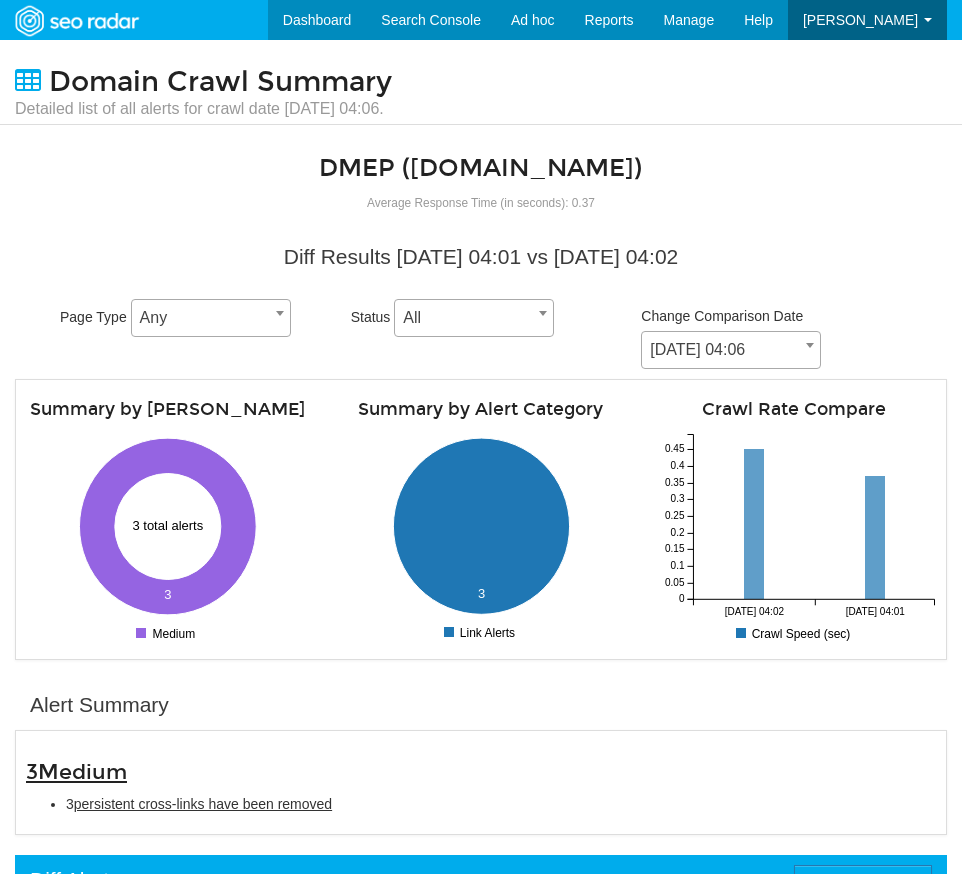 scroll, scrollTop: 0, scrollLeft: 0, axis: both 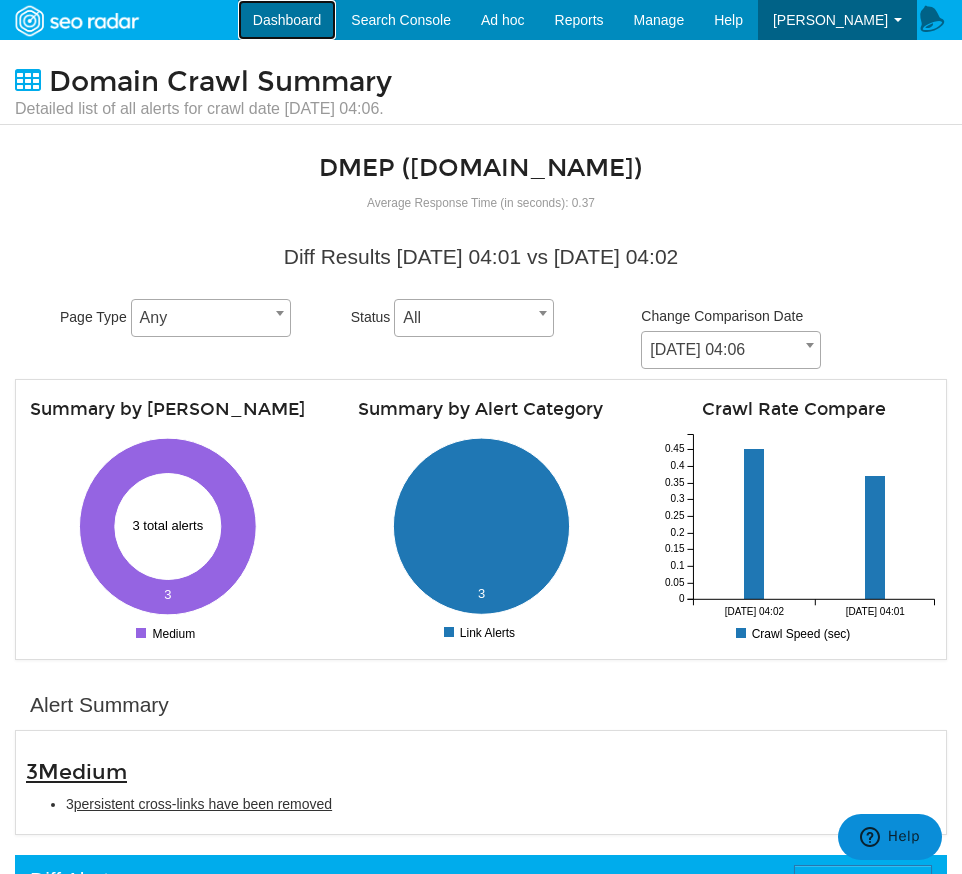 click on "Dashboard" at bounding box center (287, 20) 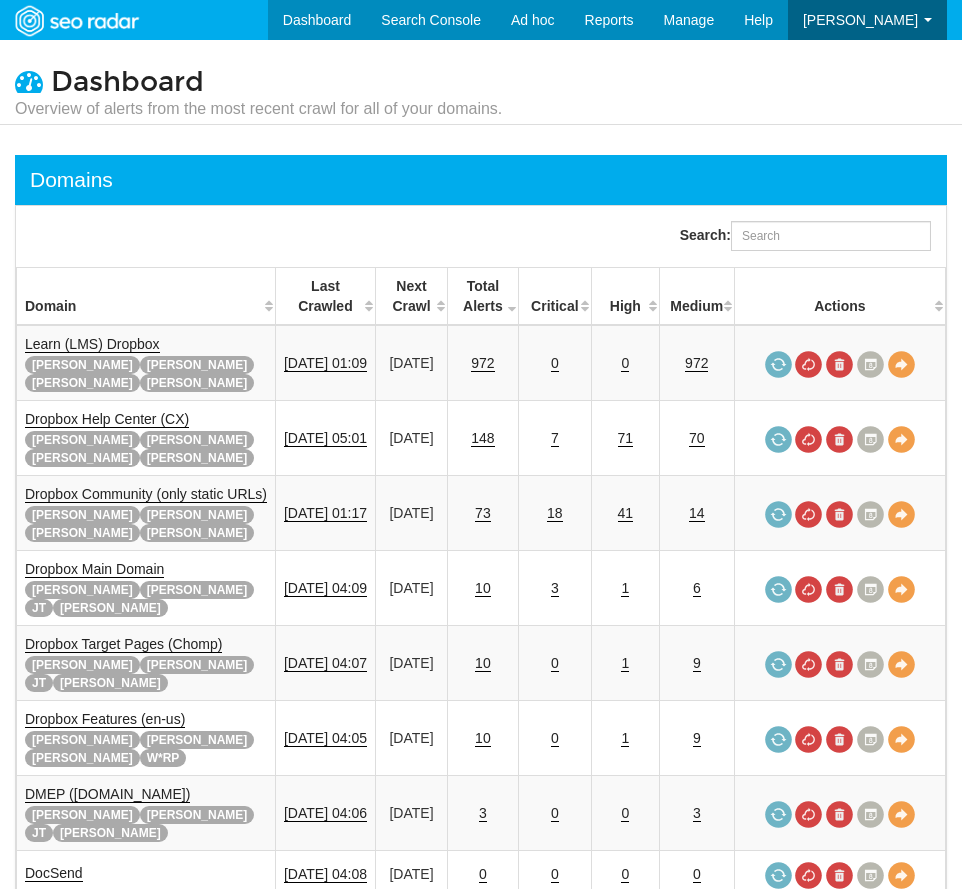 scroll, scrollTop: 0, scrollLeft: 0, axis: both 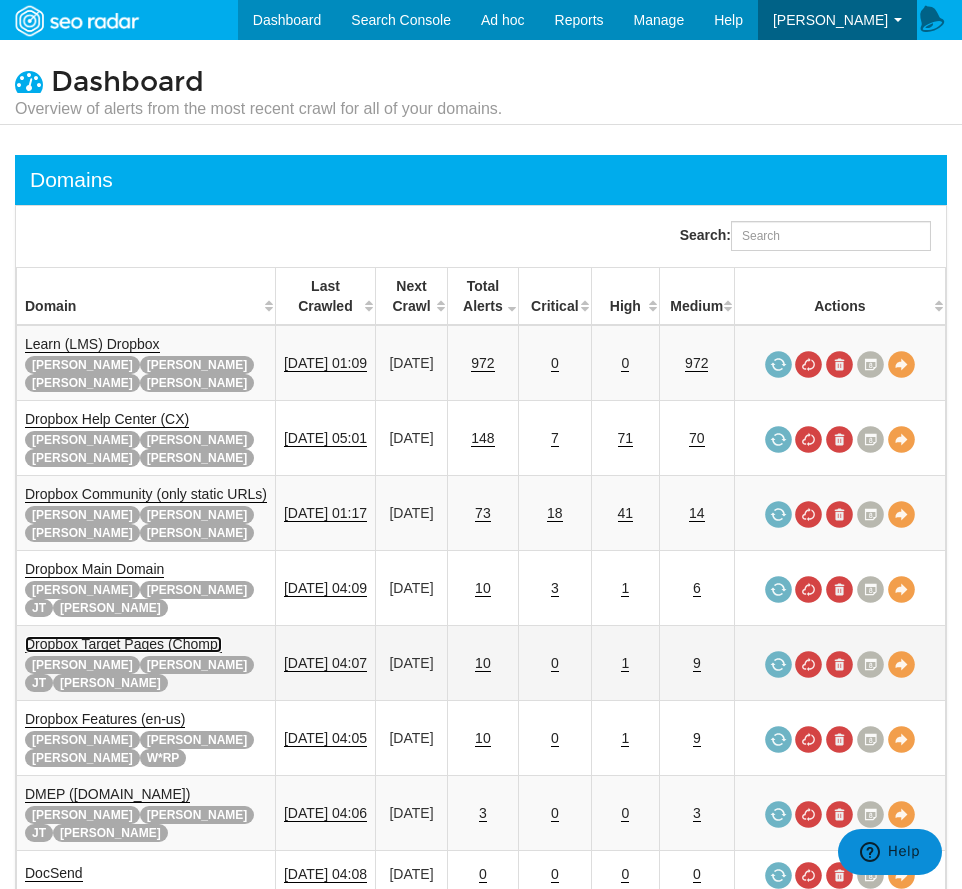 click on "Dropbox Target Pages (Chomp)" at bounding box center (123, 644) 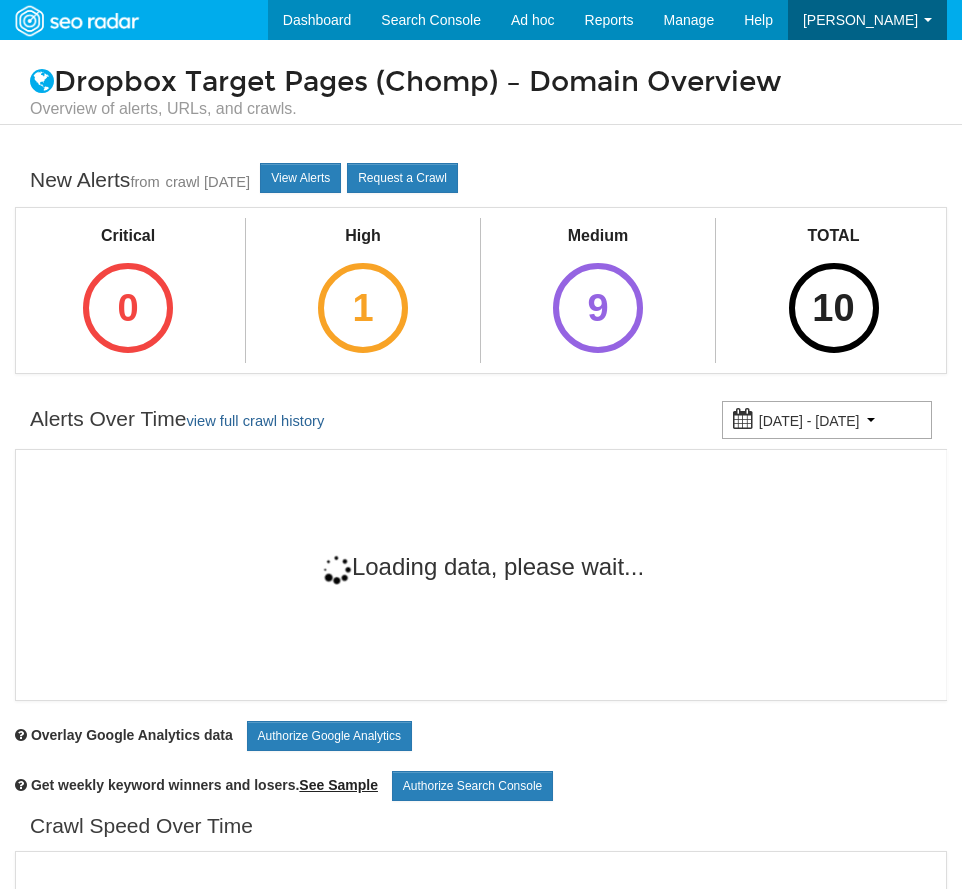 scroll, scrollTop: 0, scrollLeft: 0, axis: both 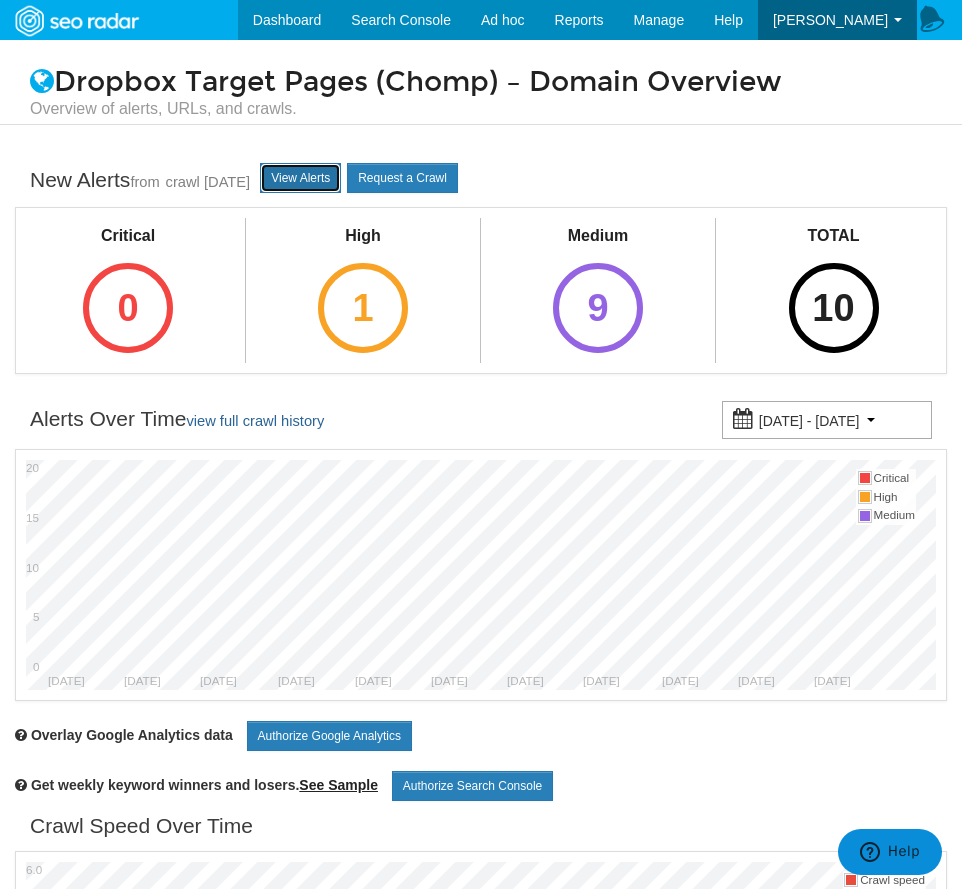 click on "View Alerts" at bounding box center (300, 178) 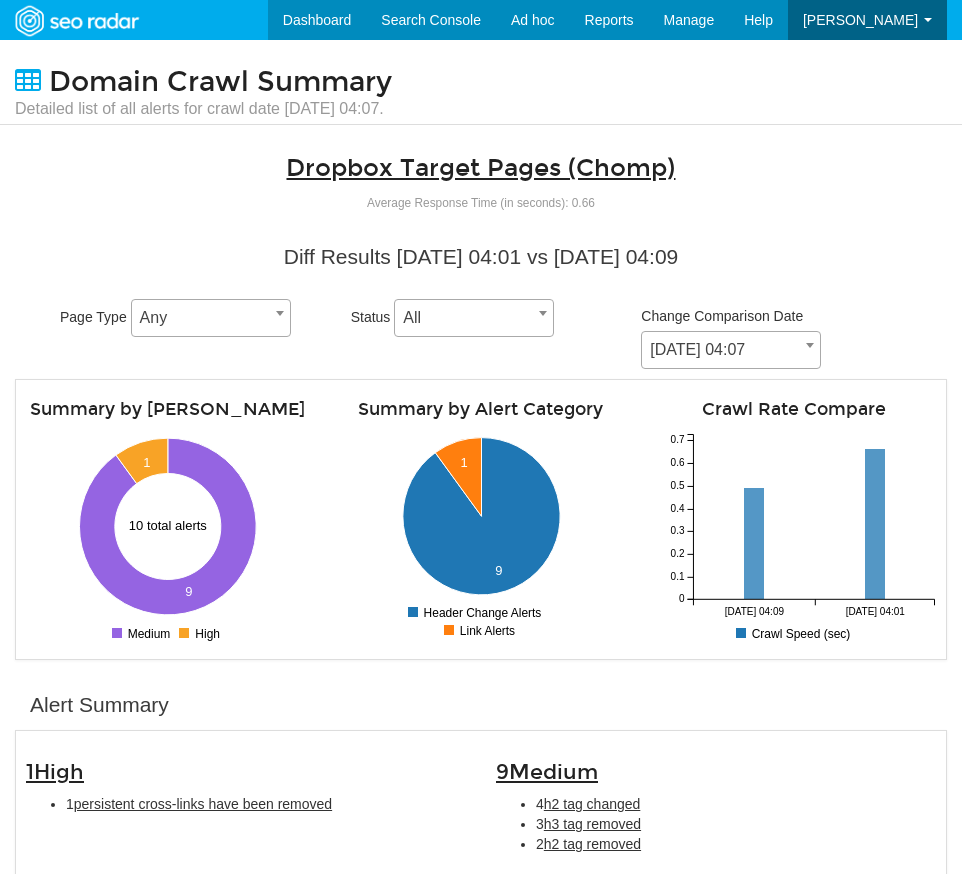 scroll, scrollTop: 0, scrollLeft: 0, axis: both 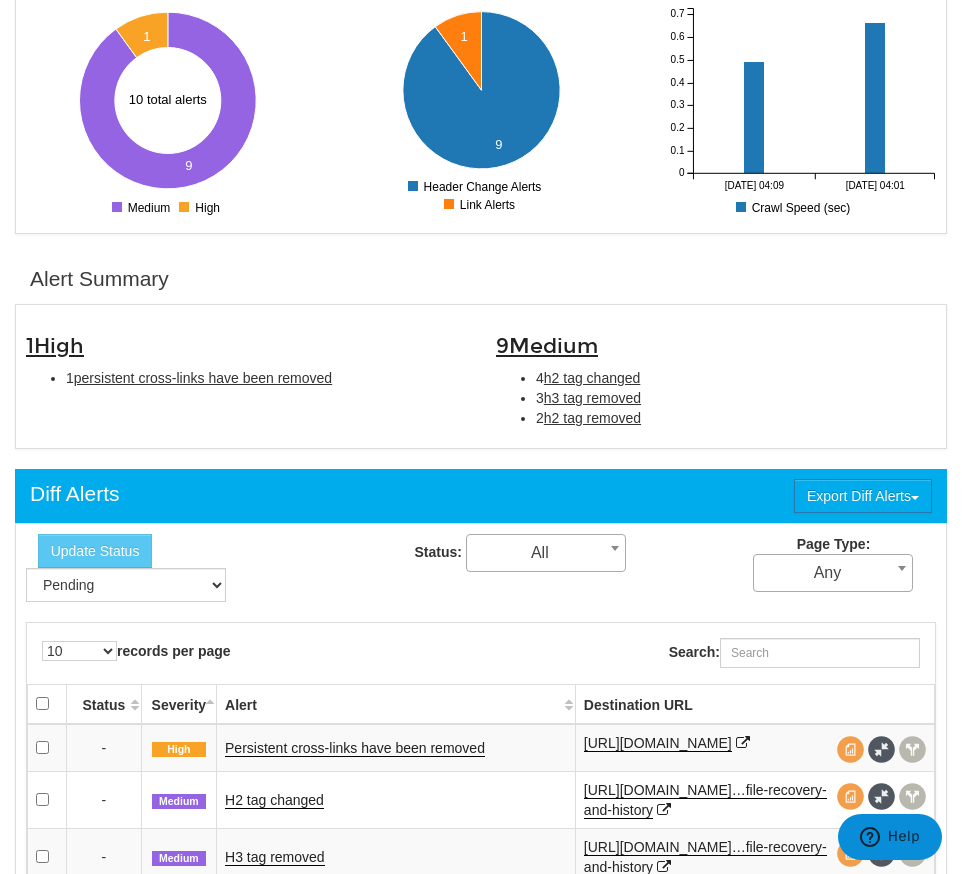 click on "Alert" at bounding box center (396, 704) 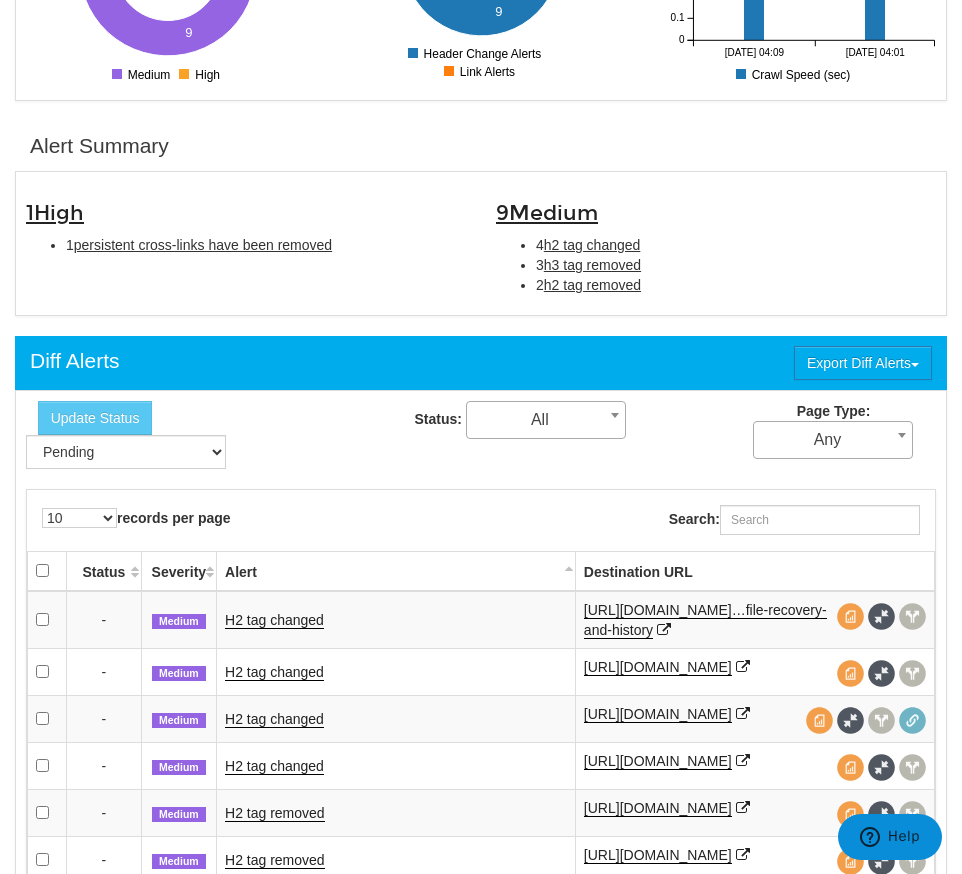 scroll, scrollTop: 562, scrollLeft: 0, axis: vertical 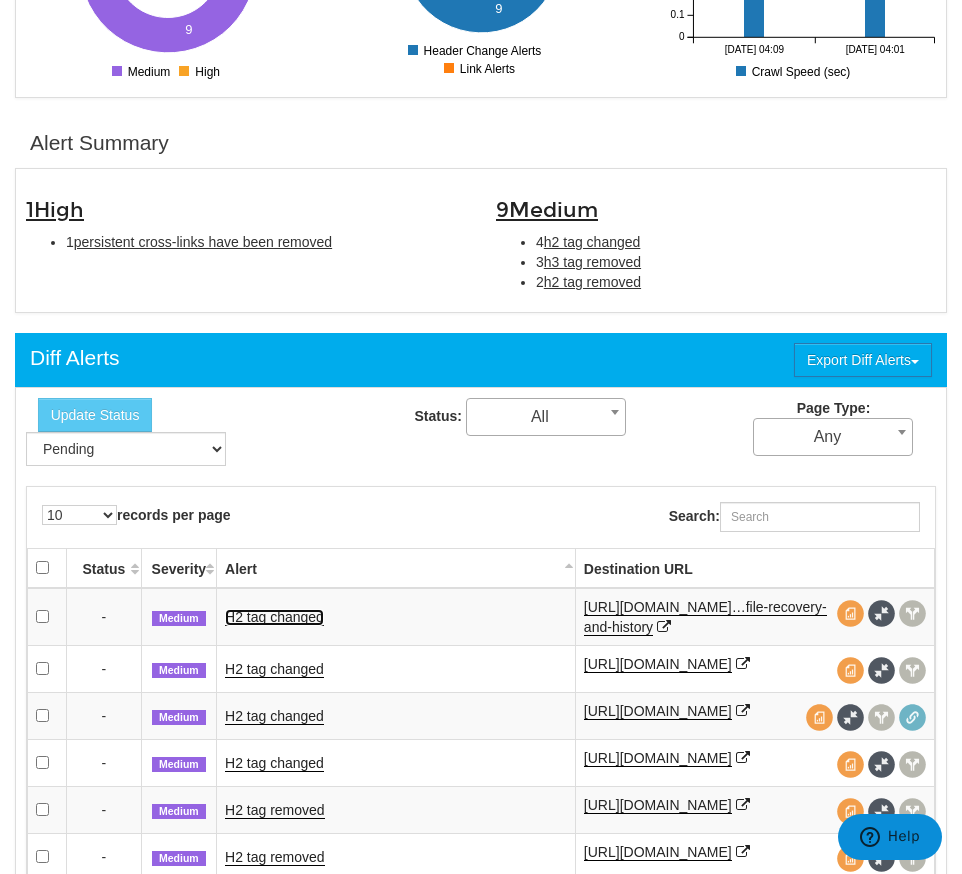 click on "H2 tag changed" at bounding box center [274, 617] 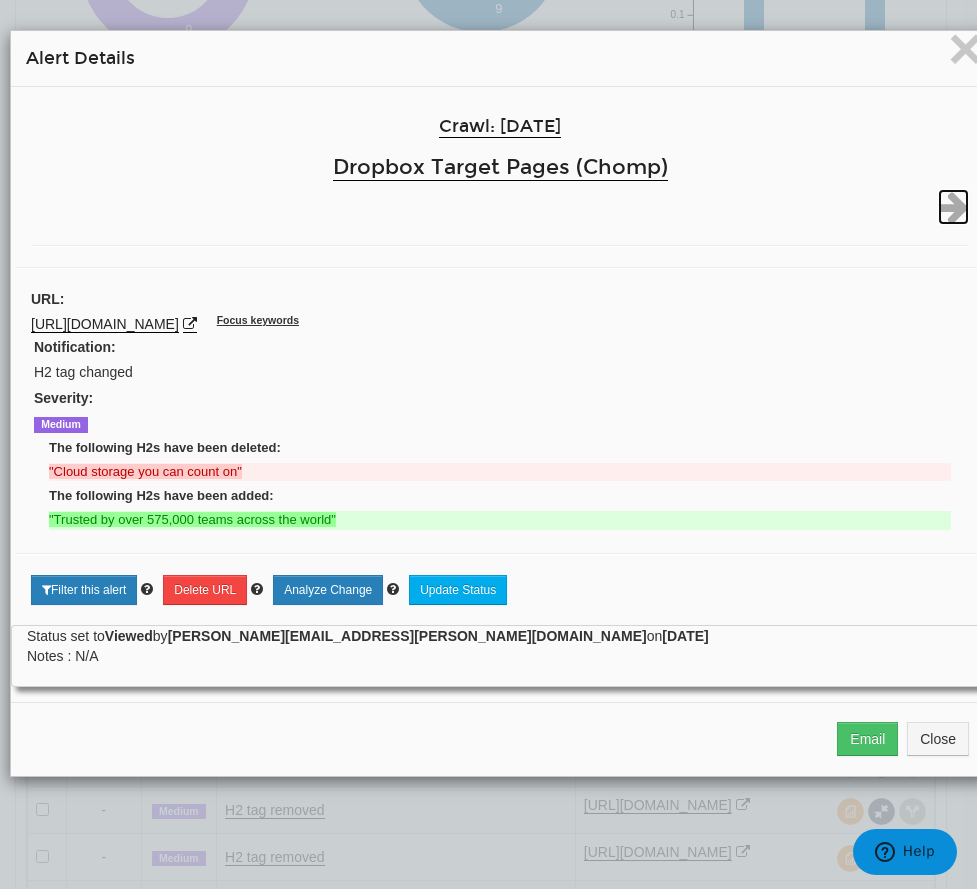 click at bounding box center (953, 207) 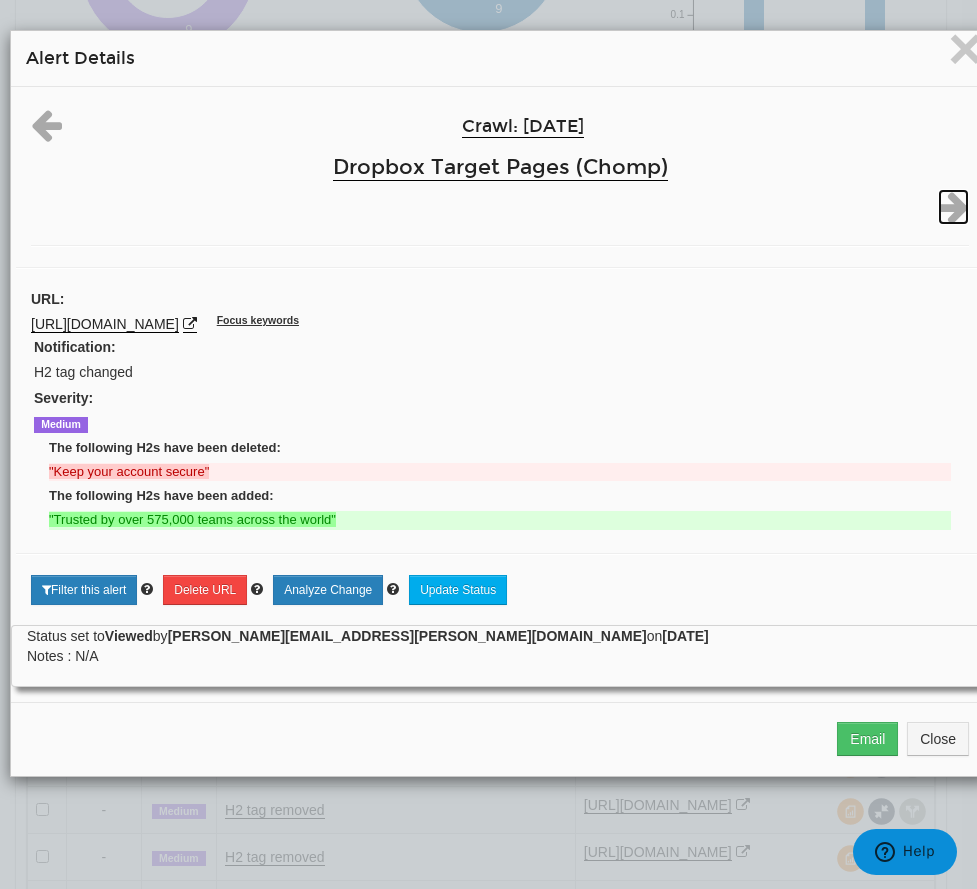 click at bounding box center [953, 207] 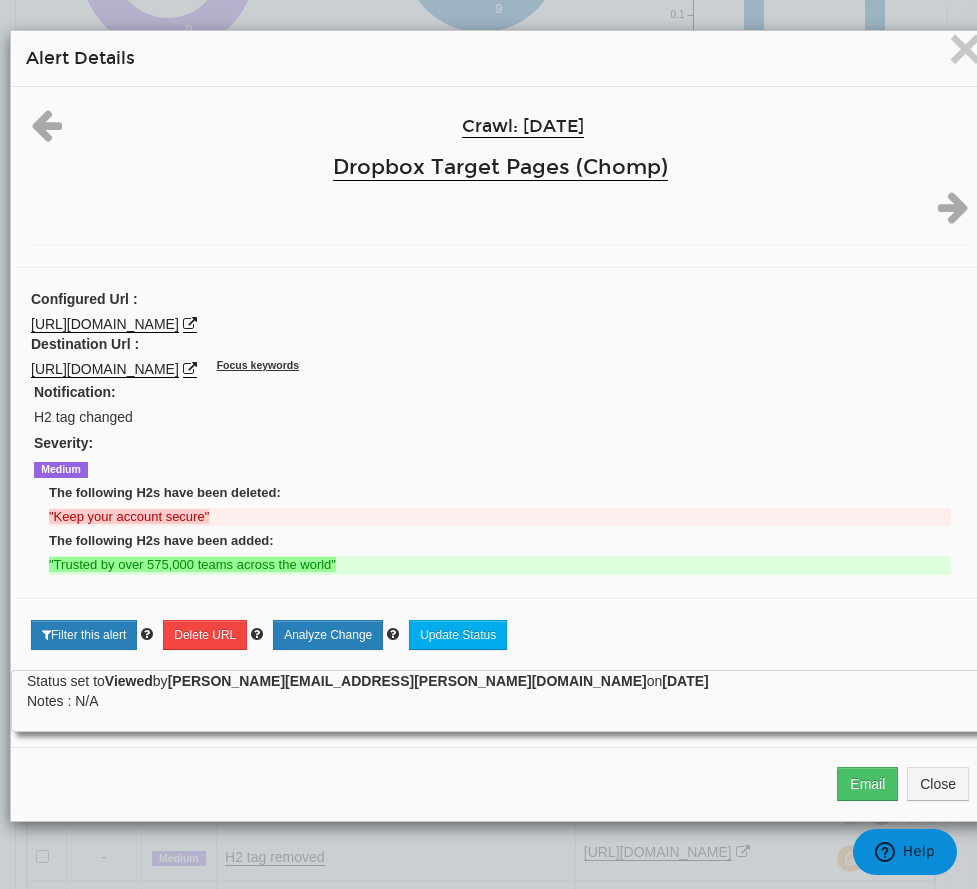 click at bounding box center [953, 207] 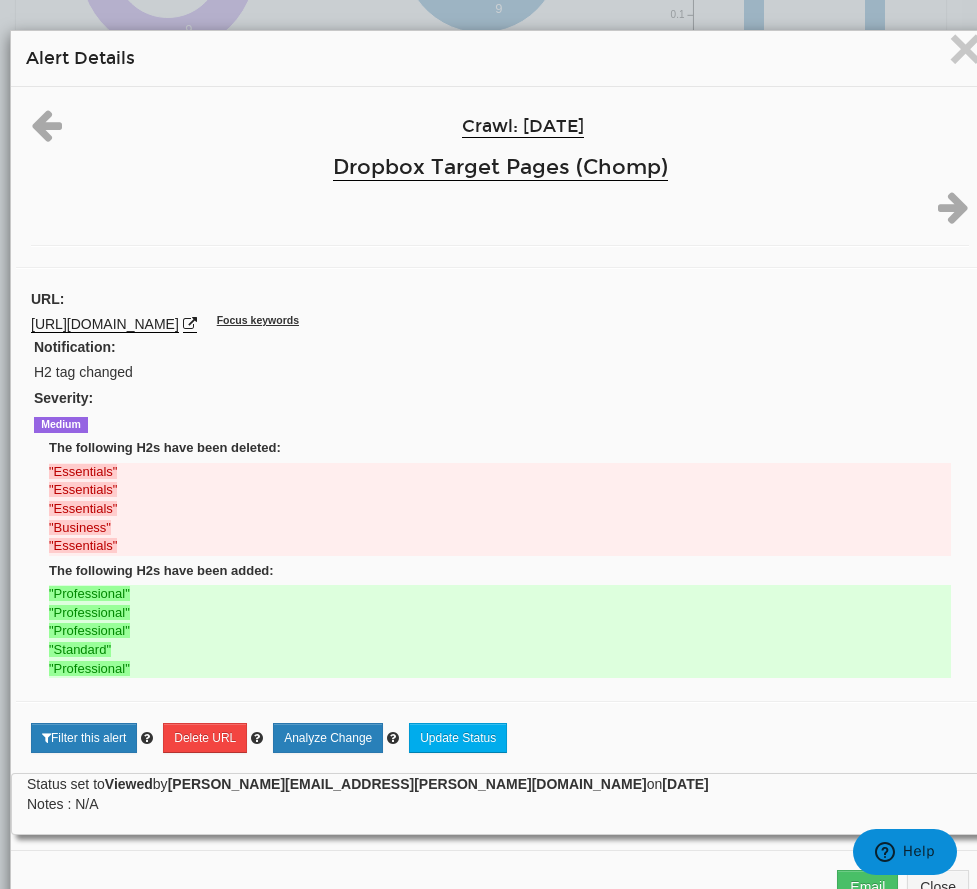 click on "Crawl: 07/15/2025
Dropbox Target Pages (Chomp)
URL:
https://www.dropbox.com/features/productivity/document-scanner   Focus keywords
Notification:
H2 tag changed
Severity:
Medium
The following H2s have been deleted:
"Essentials"
"Essentials"
"Essentials"
"Business"
"Essentials"
The following H2s have been added:
"Professional"
"Professional"
"Professional"
"Standard"
"Professional"
Please enable search console for this domain in order to analyze the impact of this change.
Filter this alert" at bounding box center (500, 430) 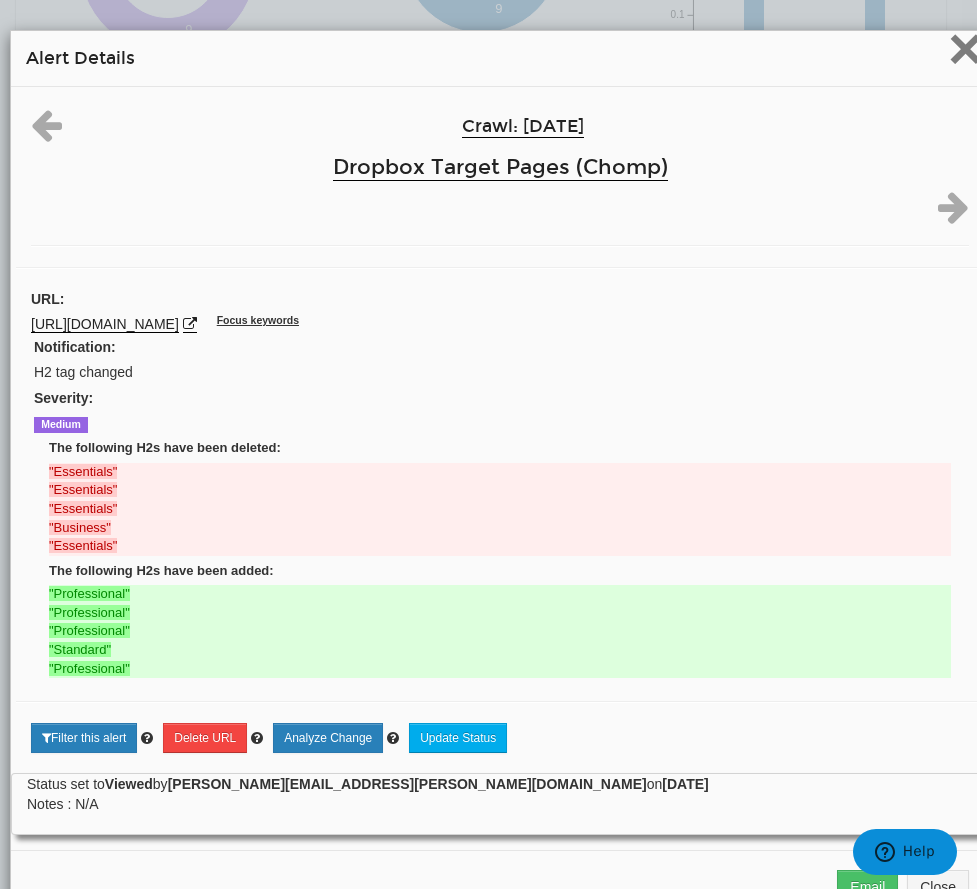 click on "×" at bounding box center (965, 48) 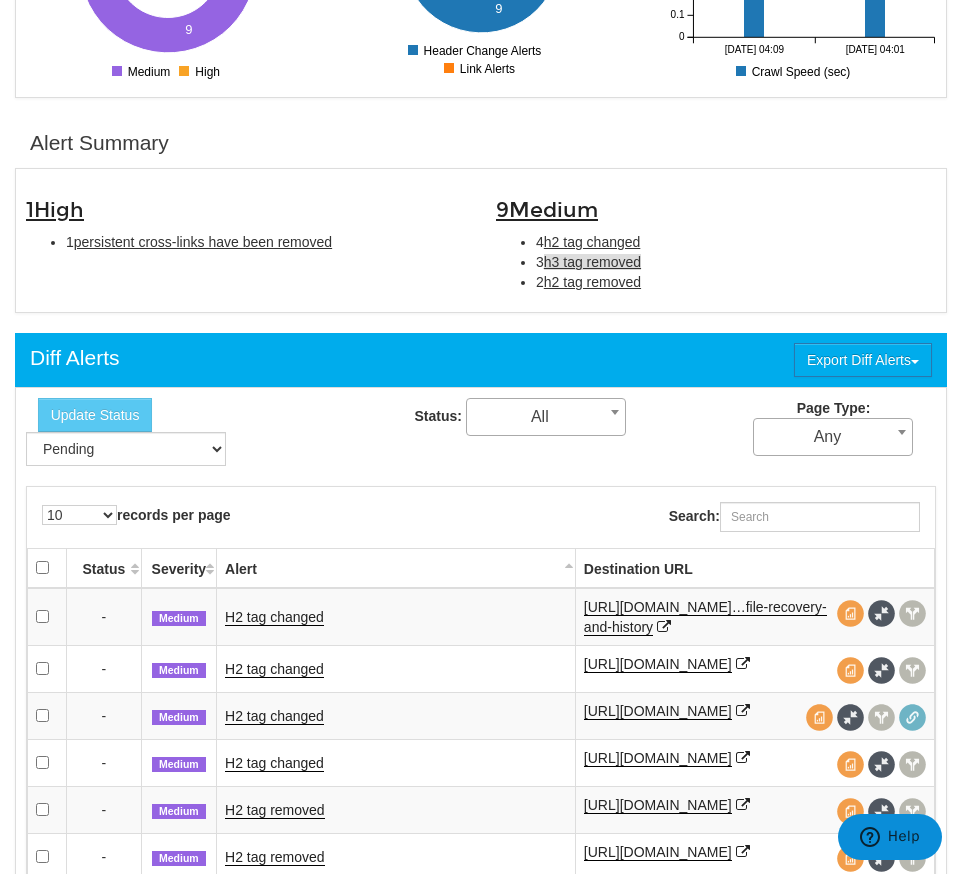 click on "h3 tag removed" at bounding box center [592, 262] 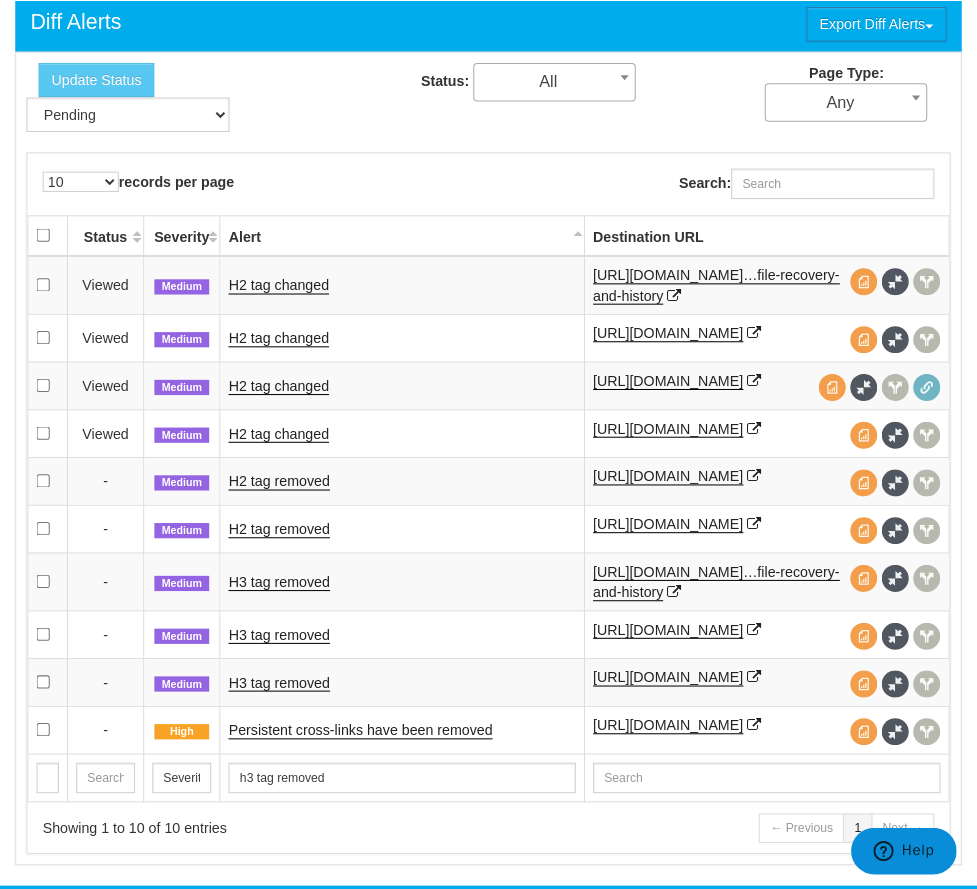 scroll, scrollTop: 909, scrollLeft: 0, axis: vertical 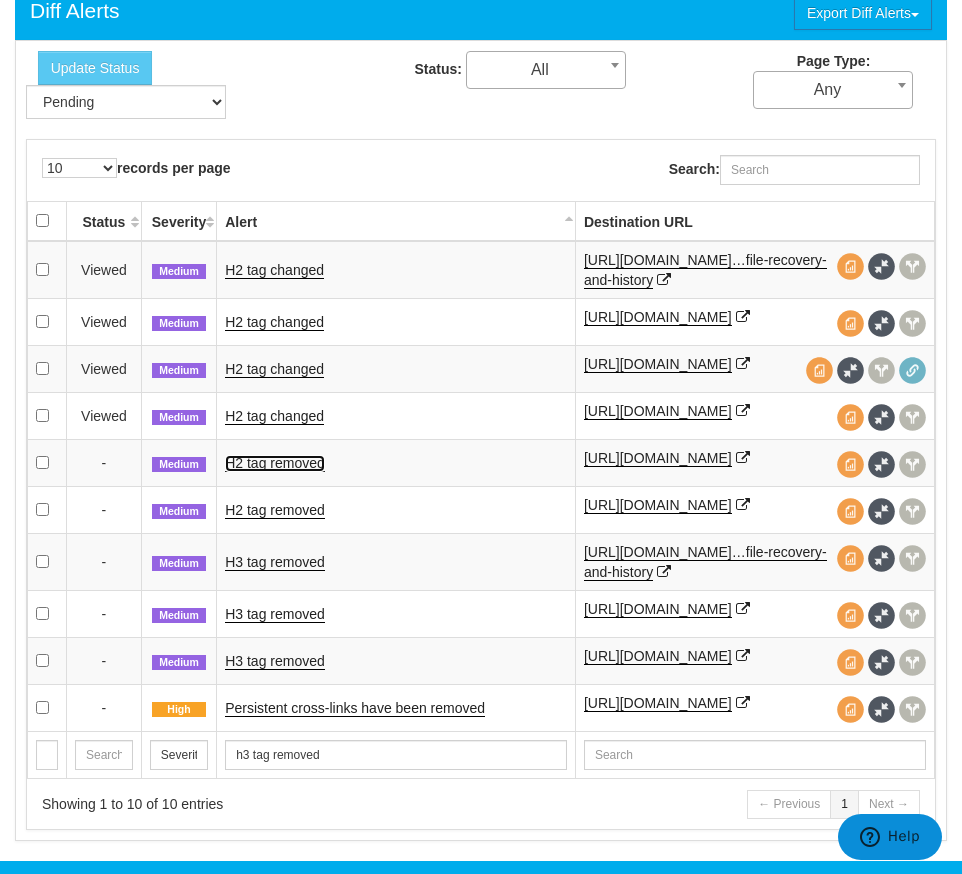 click on "H2 tag removed" at bounding box center [275, 463] 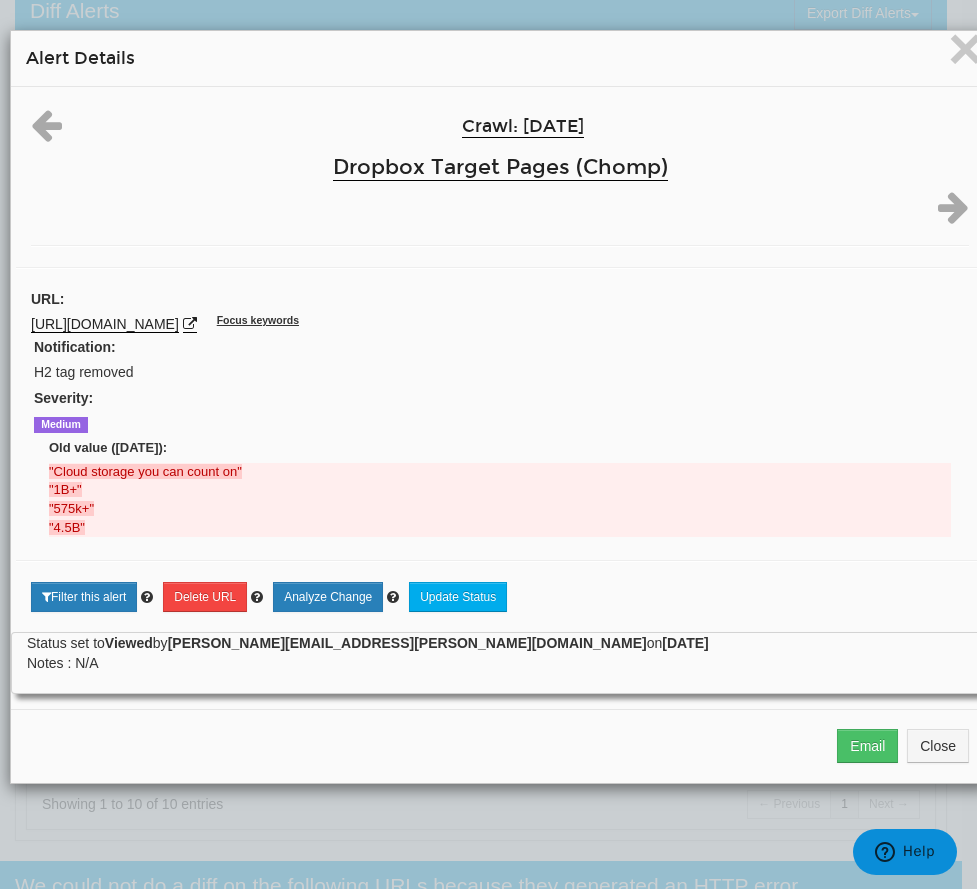 click at bounding box center [953, 207] 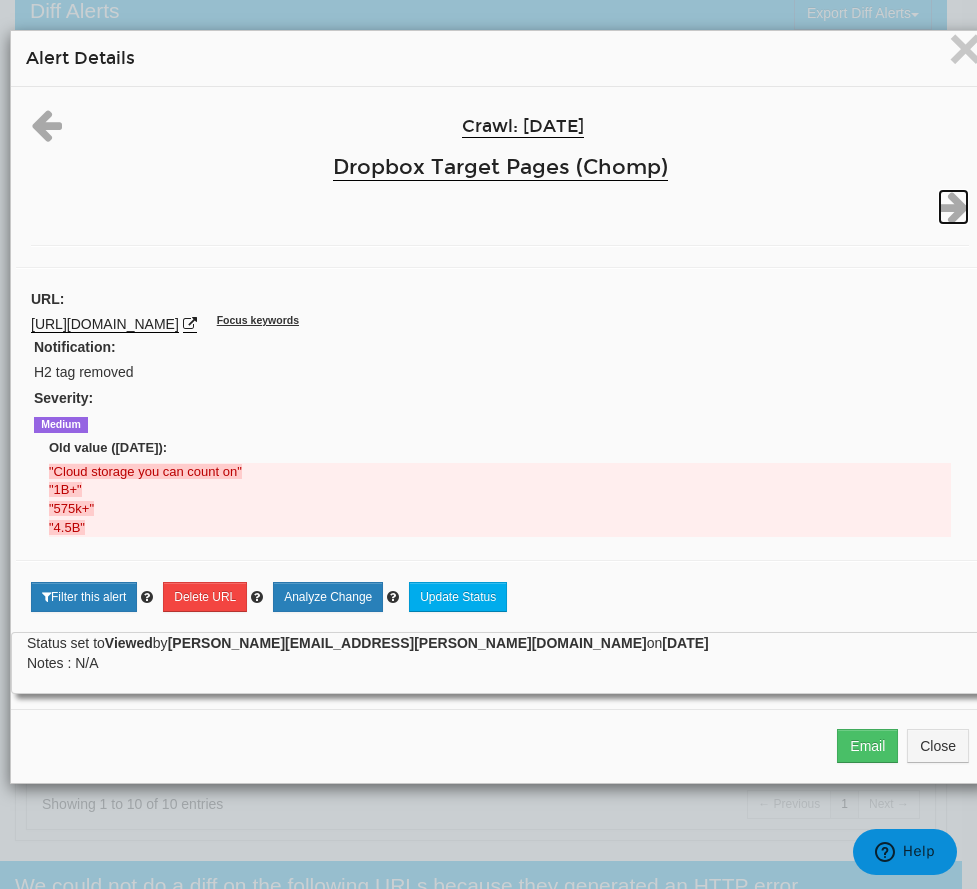 click at bounding box center [953, 207] 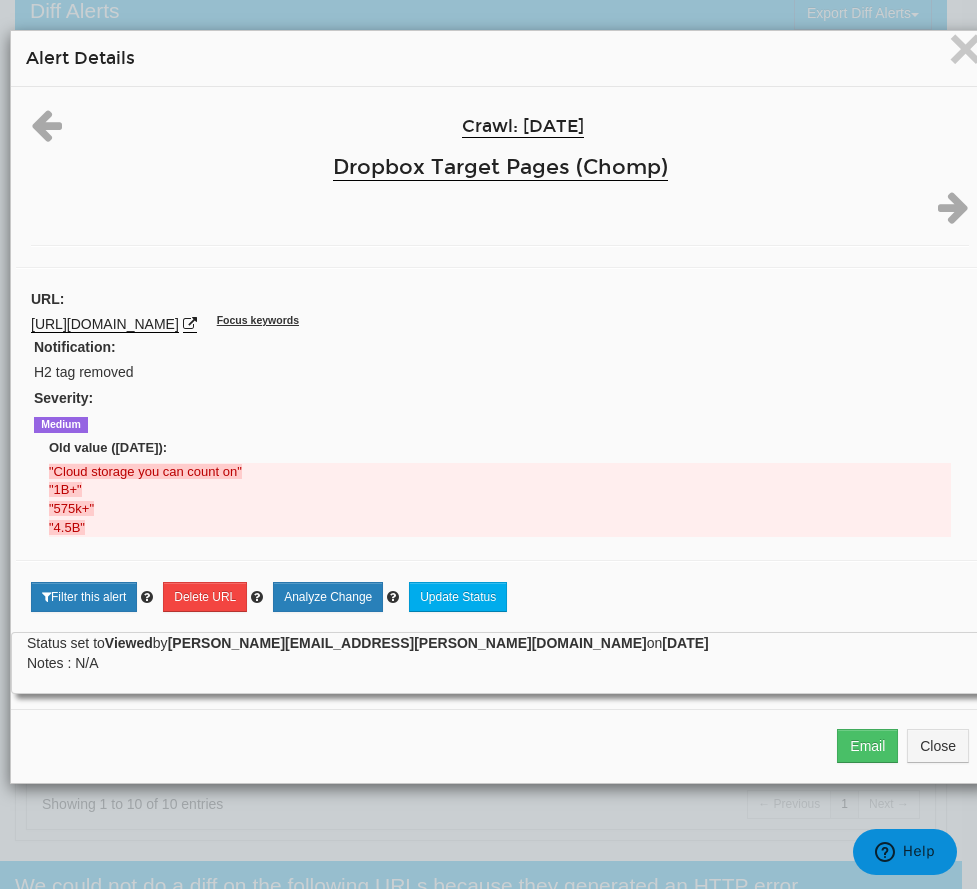 click on ""Cloud storage you can count on"" at bounding box center [145, 471] 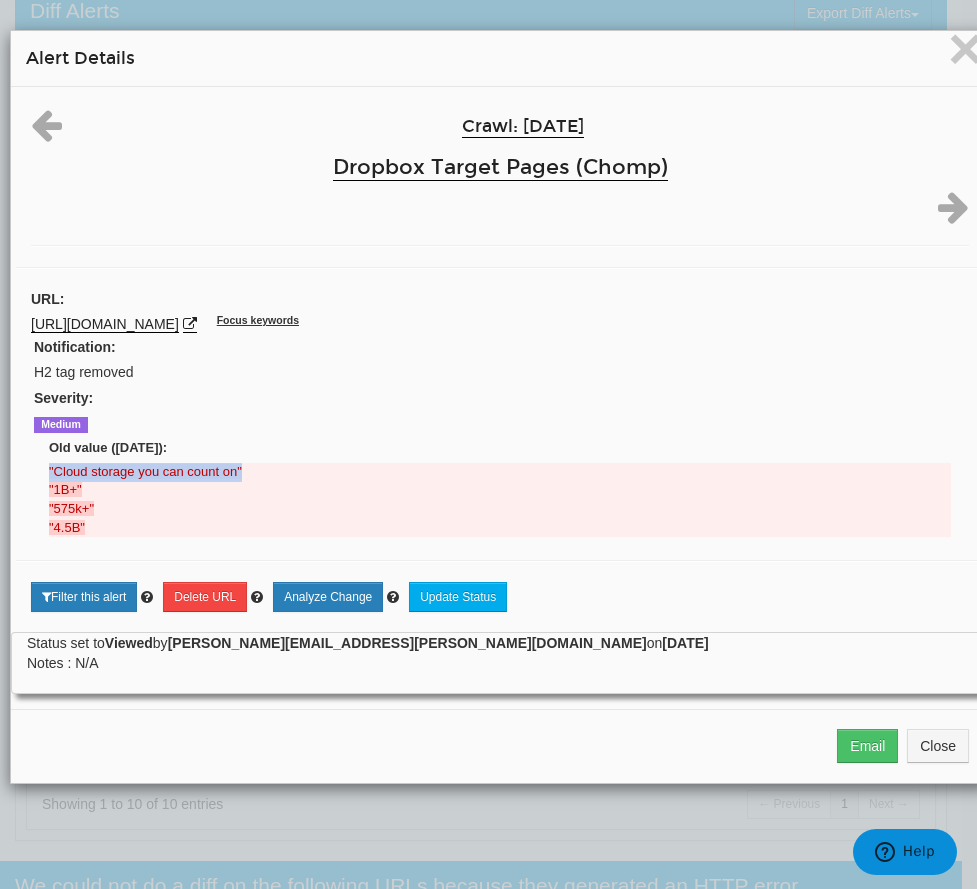 drag, startPoint x: 259, startPoint y: 473, endPoint x: 43, endPoint y: 463, distance: 216.23135 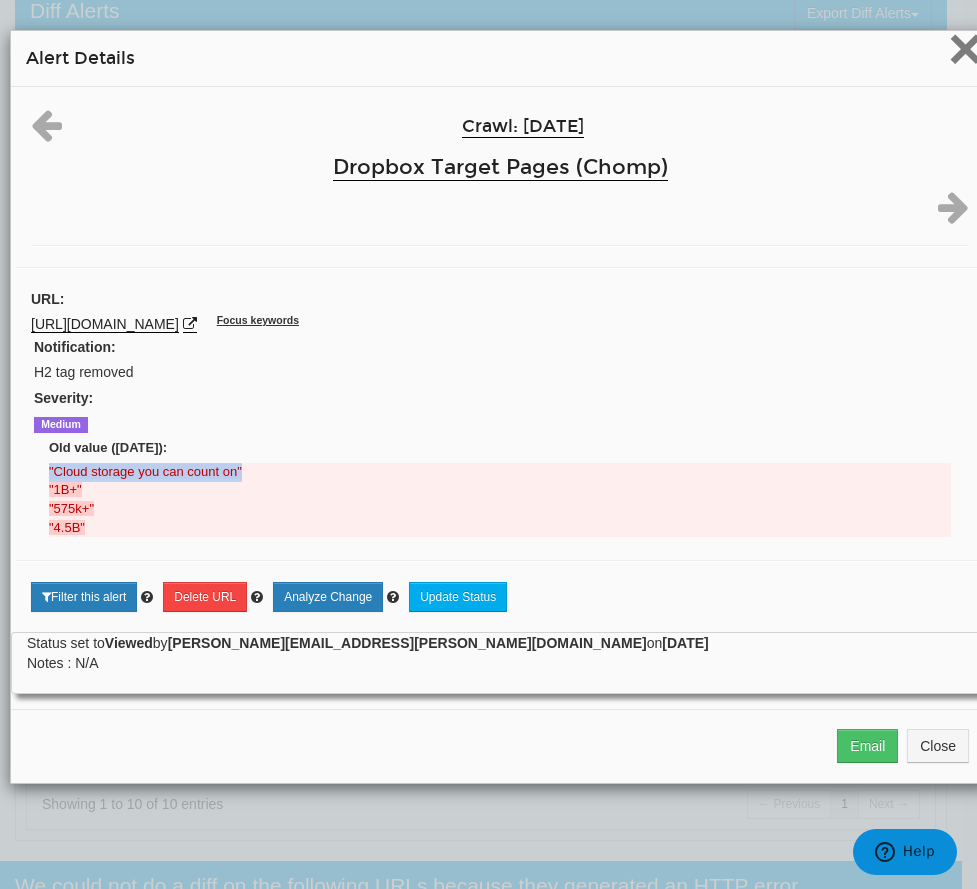 click on "×" at bounding box center (965, 48) 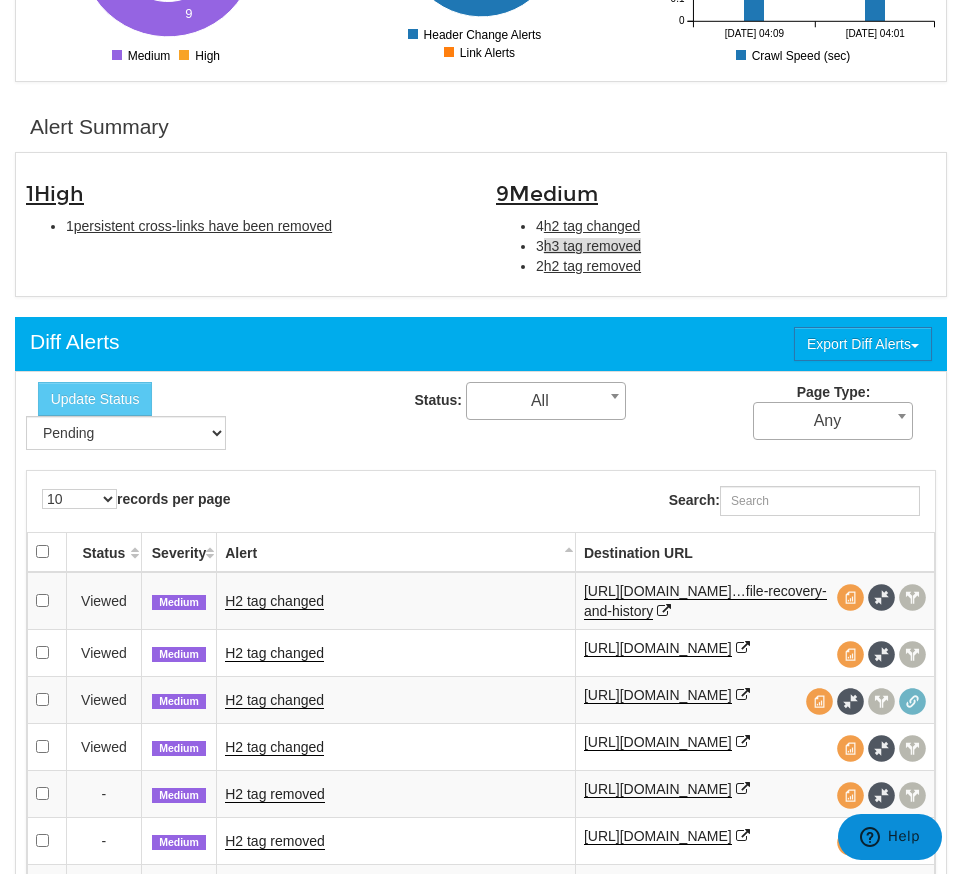 scroll, scrollTop: 0, scrollLeft: 0, axis: both 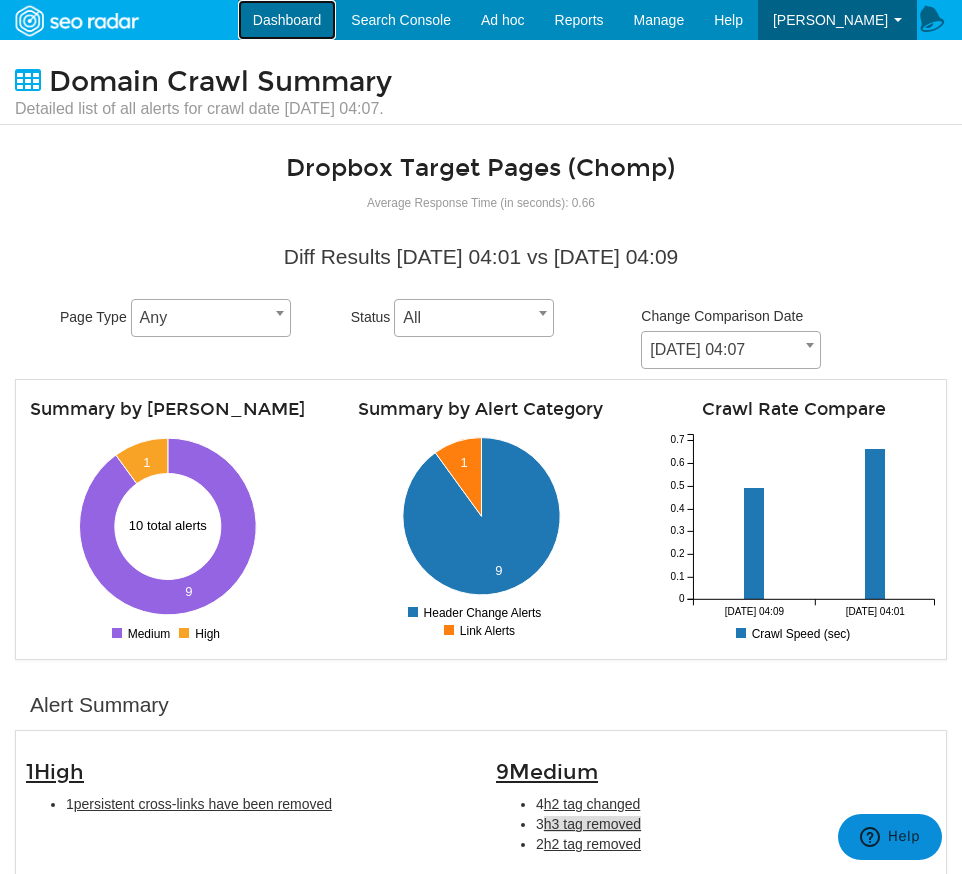 click on "Dashboard" at bounding box center [287, 20] 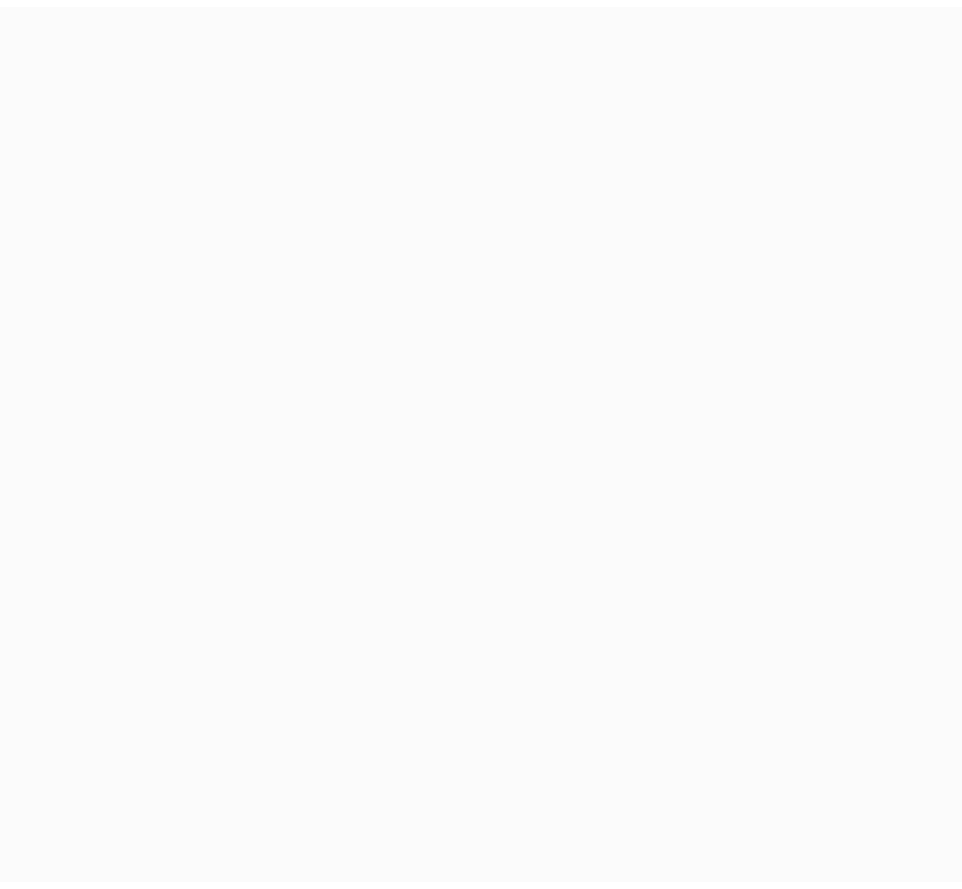 scroll, scrollTop: 0, scrollLeft: 0, axis: both 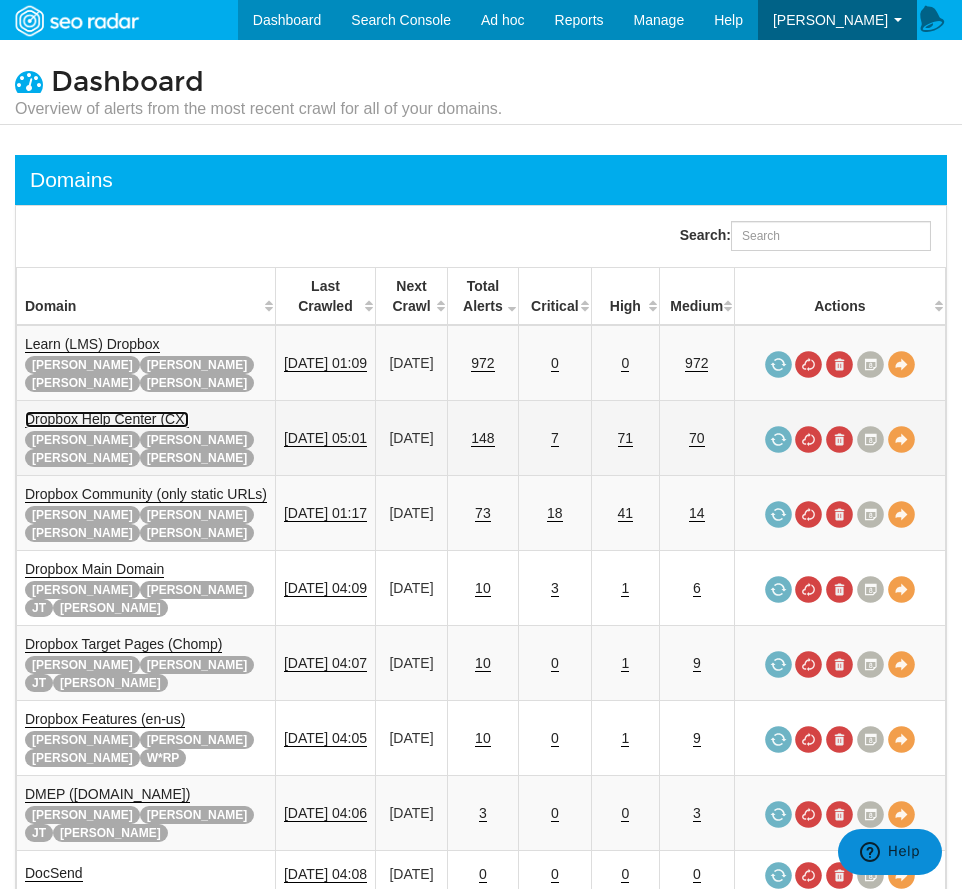 click on "Dropbox Help Center (CX)" at bounding box center [107, 419] 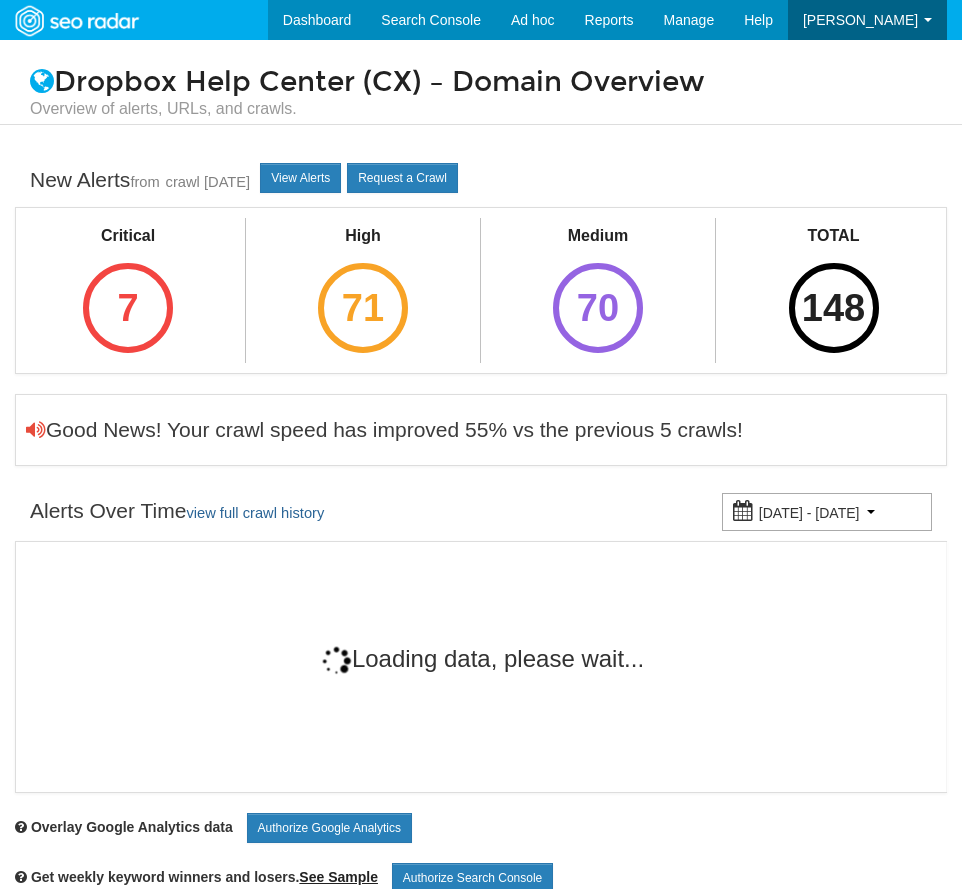 scroll, scrollTop: 0, scrollLeft: 0, axis: both 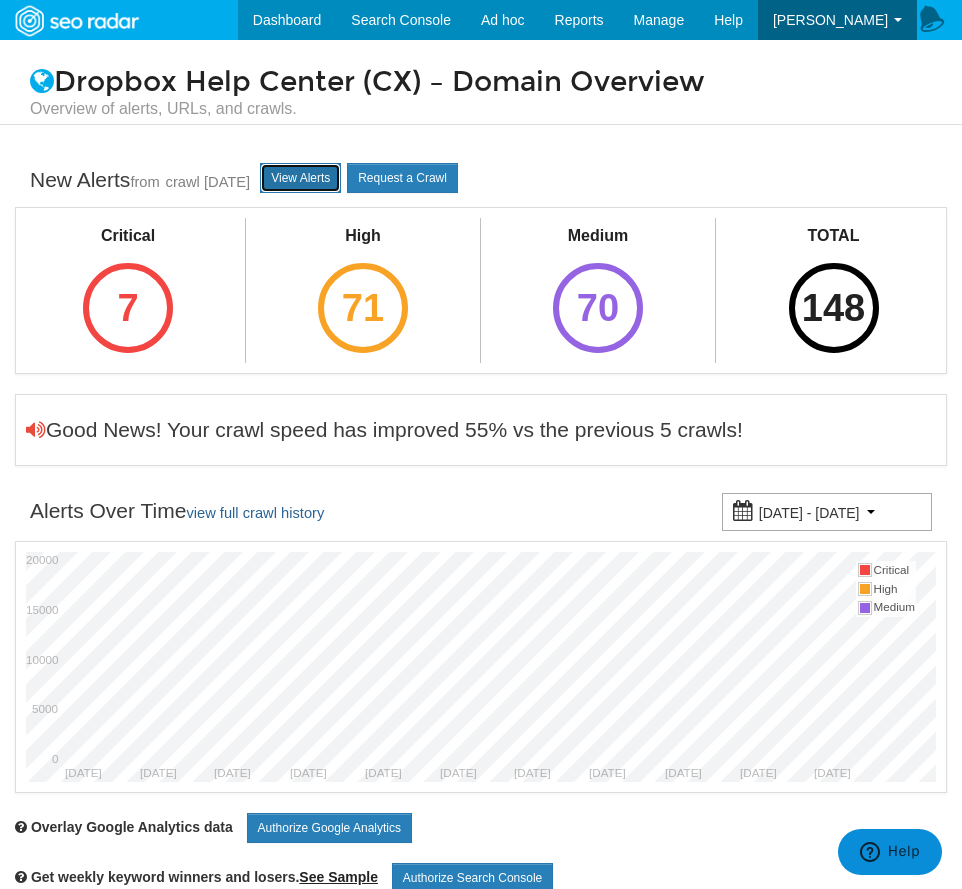 click on "View Alerts" at bounding box center [300, 178] 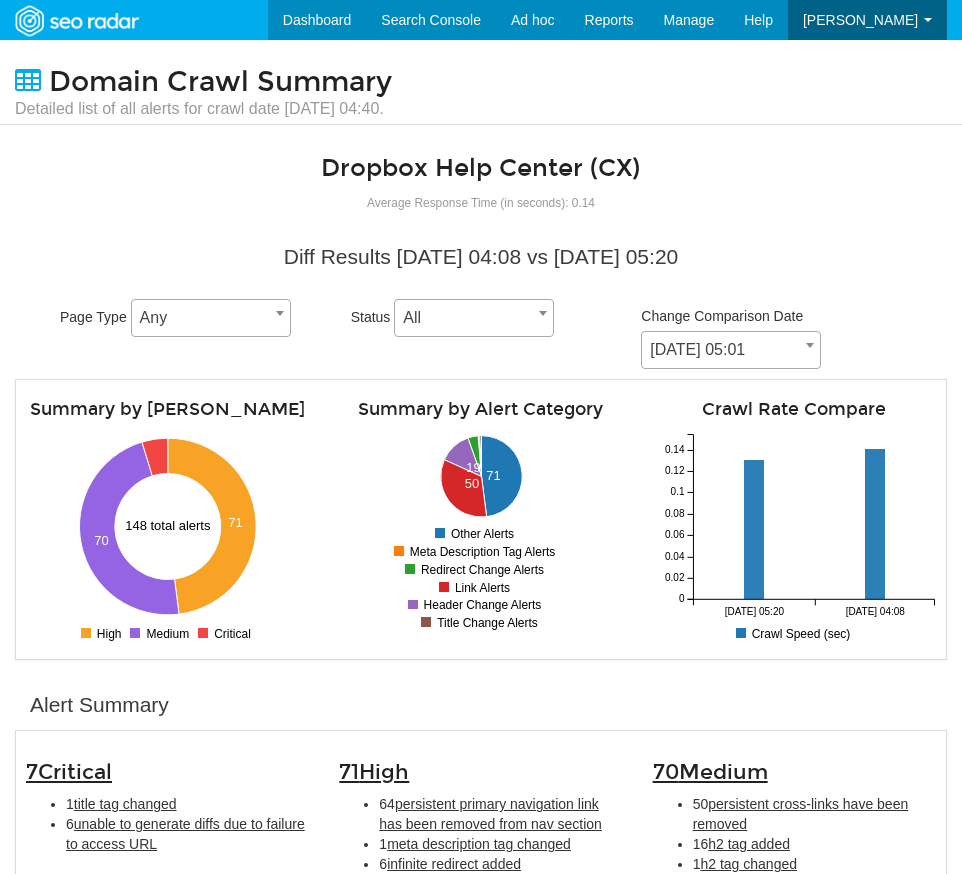 scroll, scrollTop: 0, scrollLeft: 0, axis: both 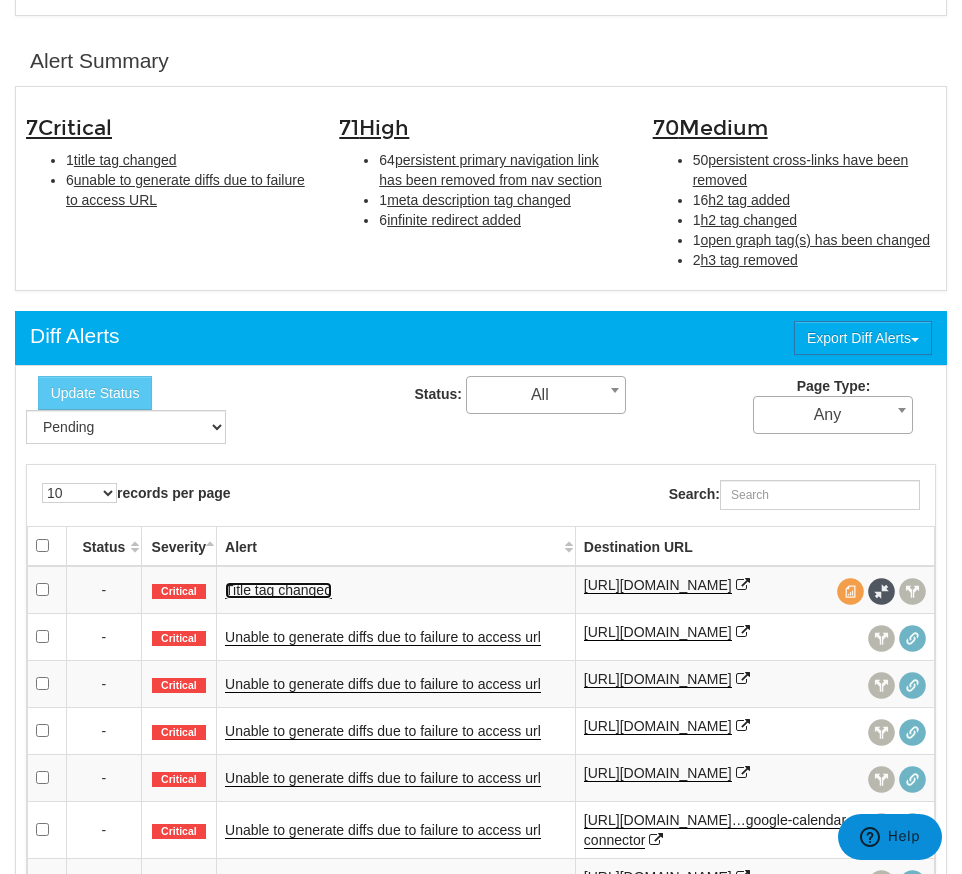 click on "Title tag changed" at bounding box center [278, 590] 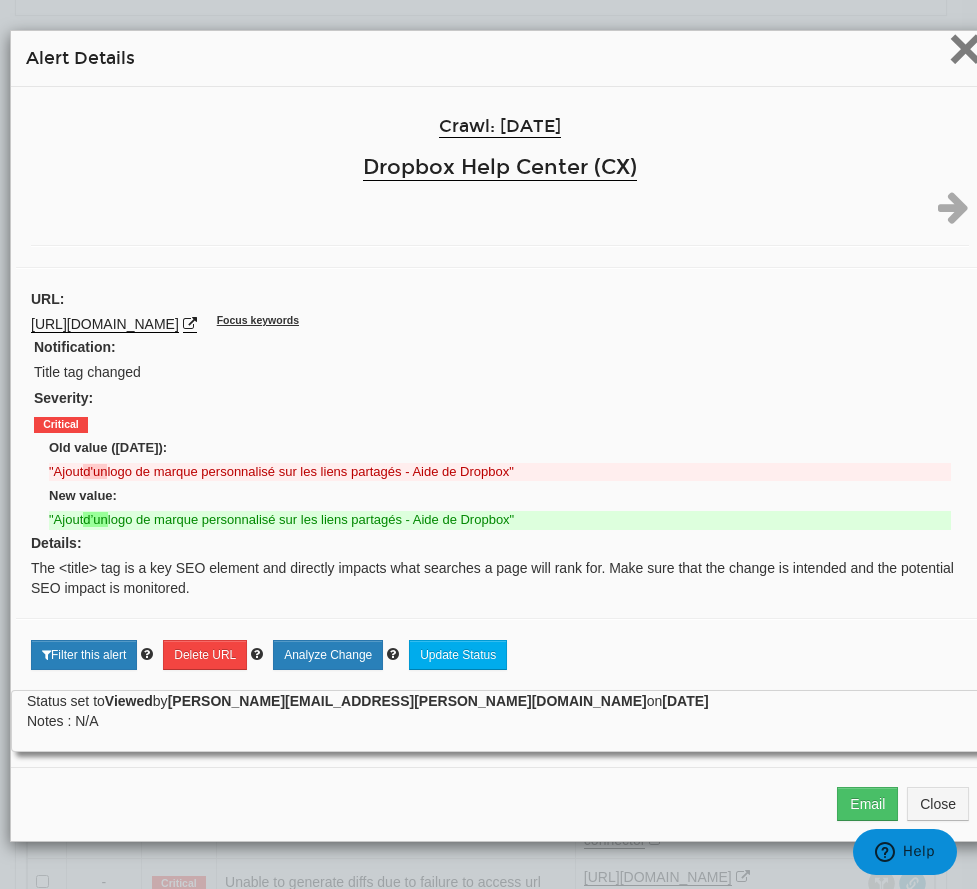 click on "×" at bounding box center (965, 48) 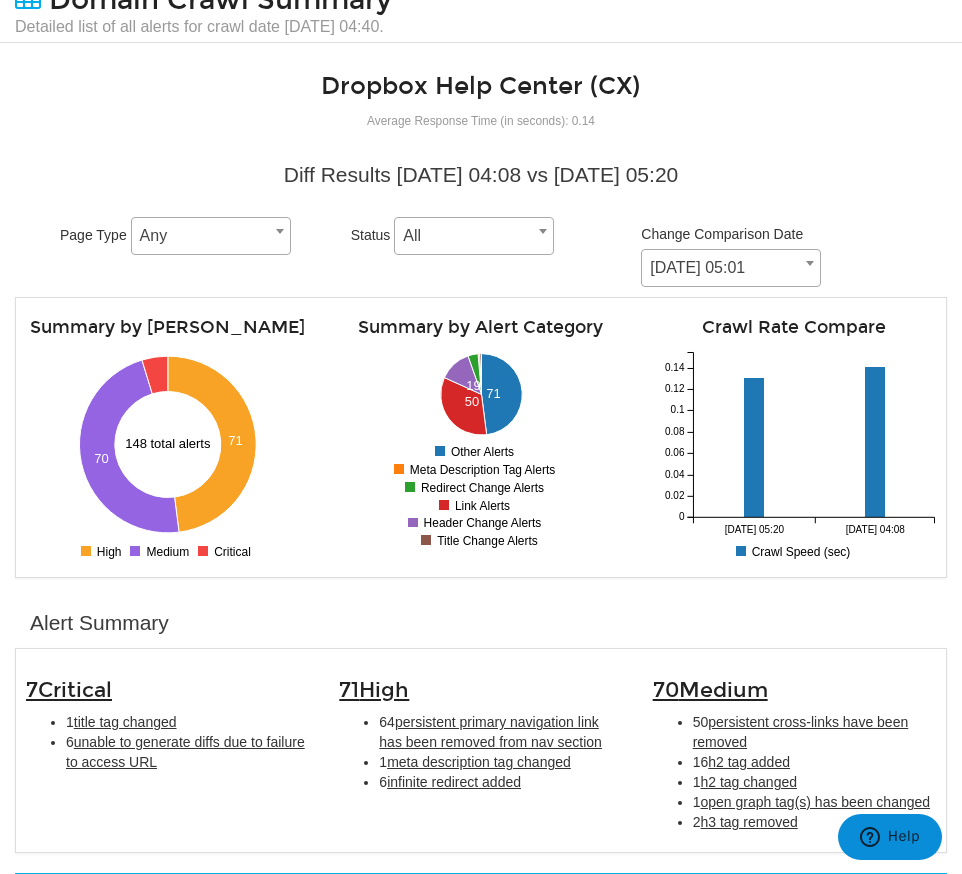 scroll, scrollTop: 0, scrollLeft: 0, axis: both 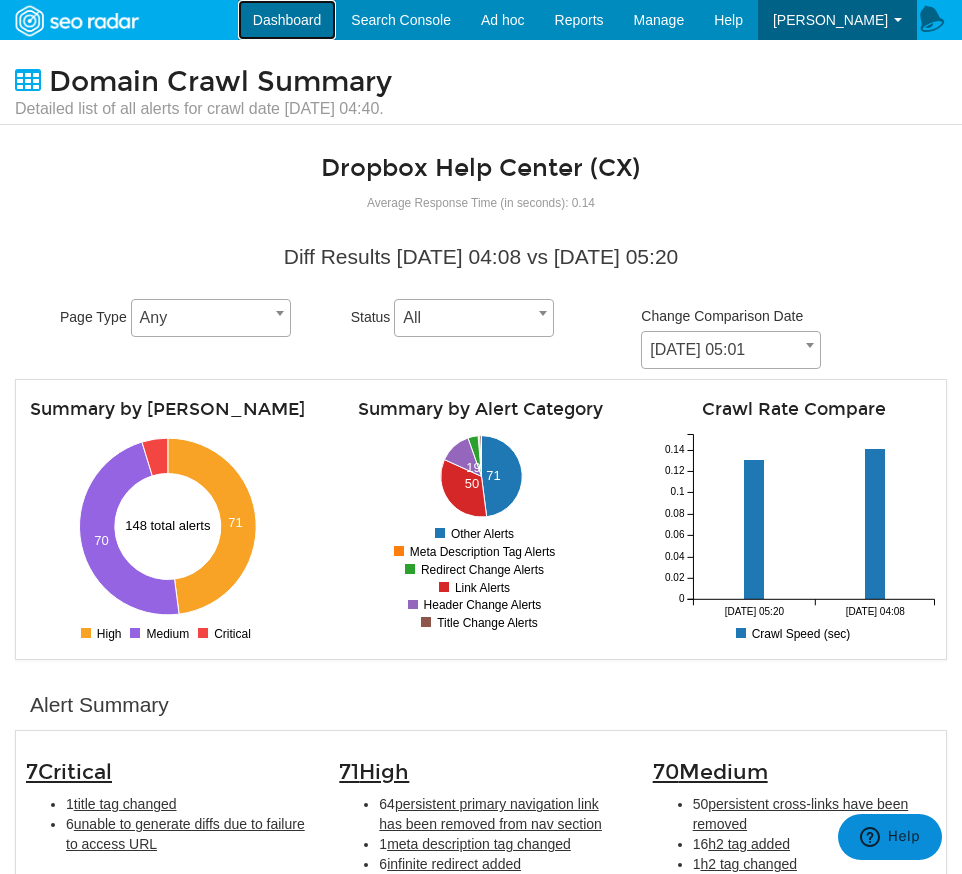click on "Dashboard" at bounding box center (287, 20) 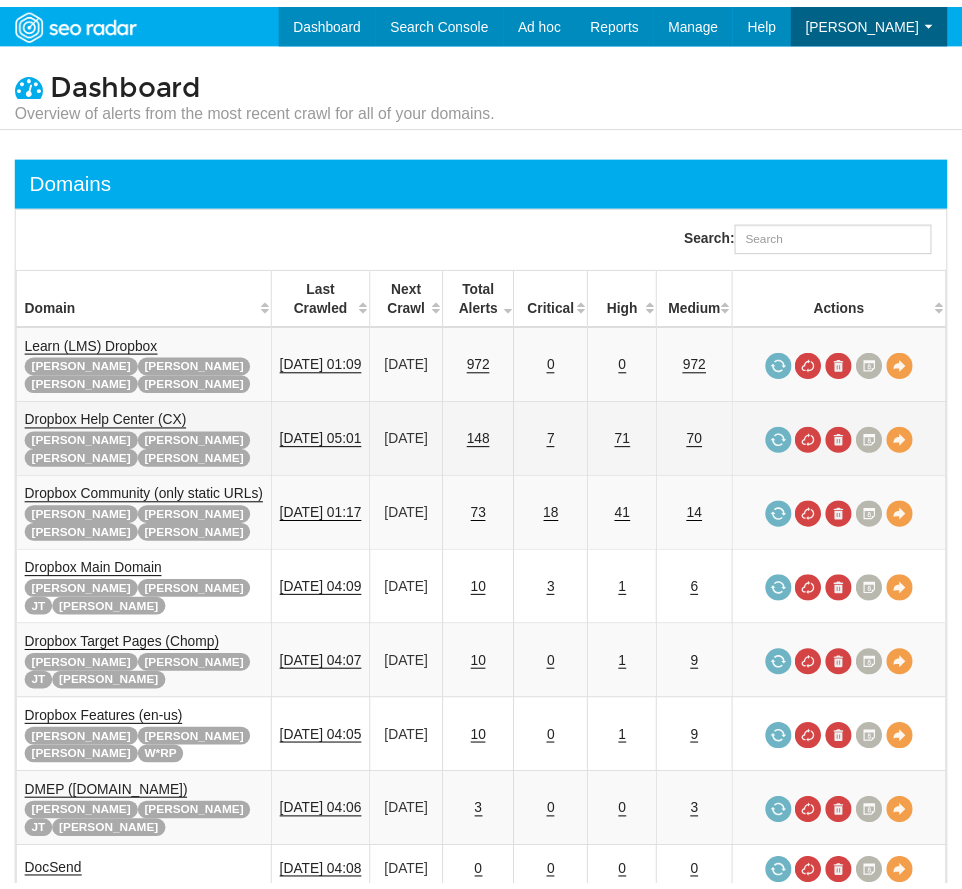 scroll, scrollTop: 0, scrollLeft: 0, axis: both 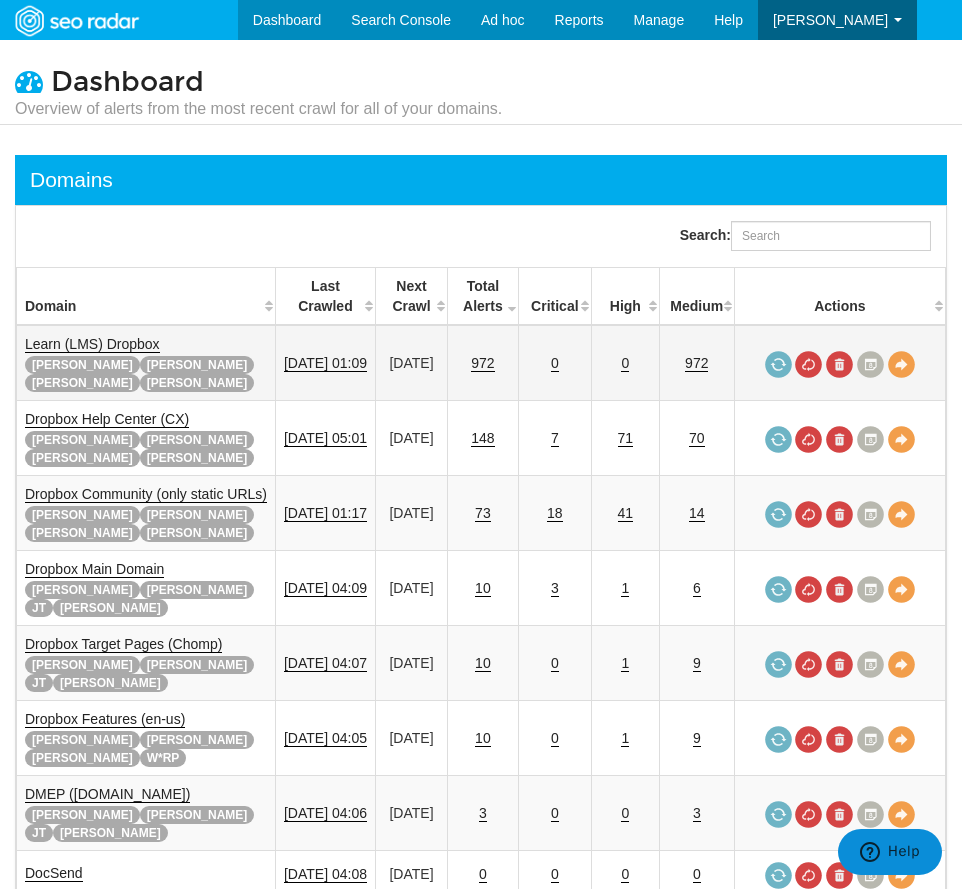 click on "[PERSON_NAME]" at bounding box center [82, 383] 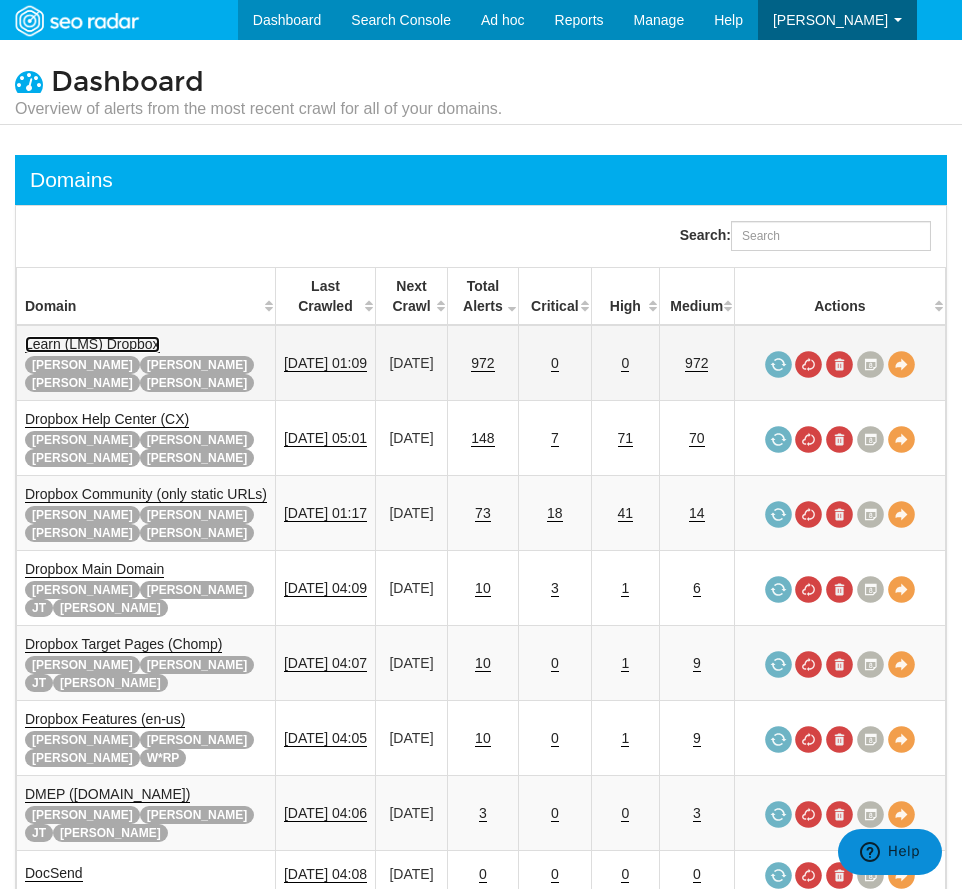click on "Learn (LMS) Dropbox" at bounding box center (92, 344) 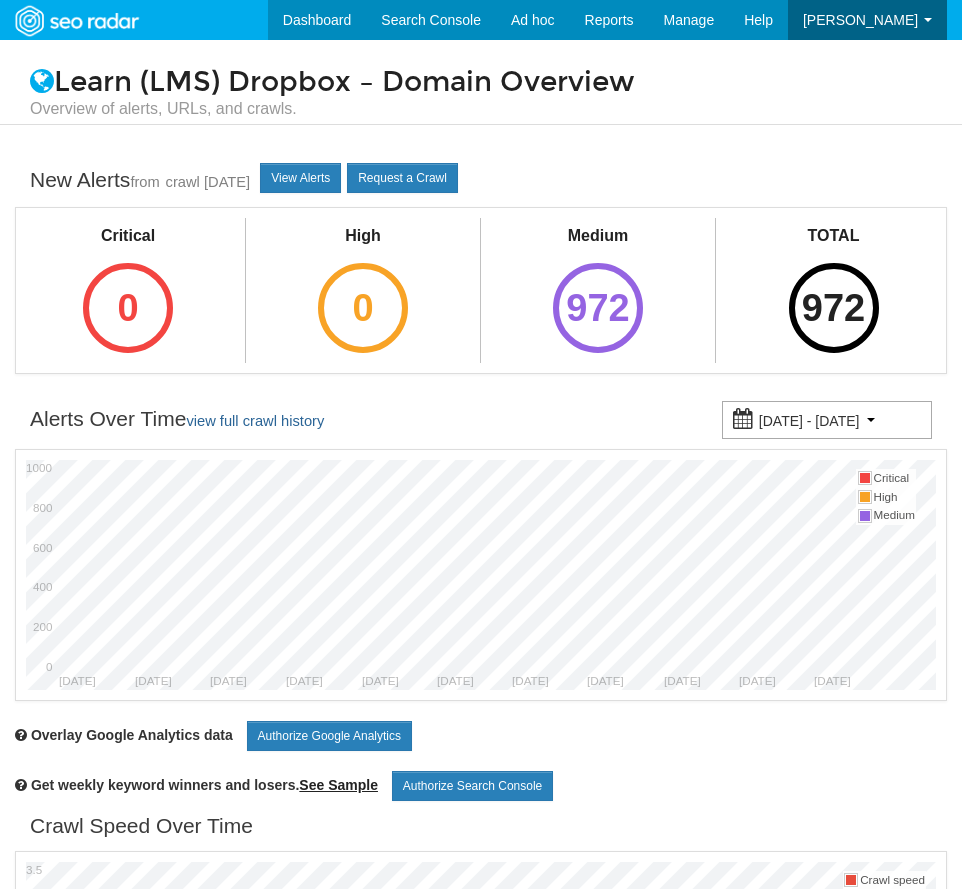 scroll, scrollTop: 0, scrollLeft: 0, axis: both 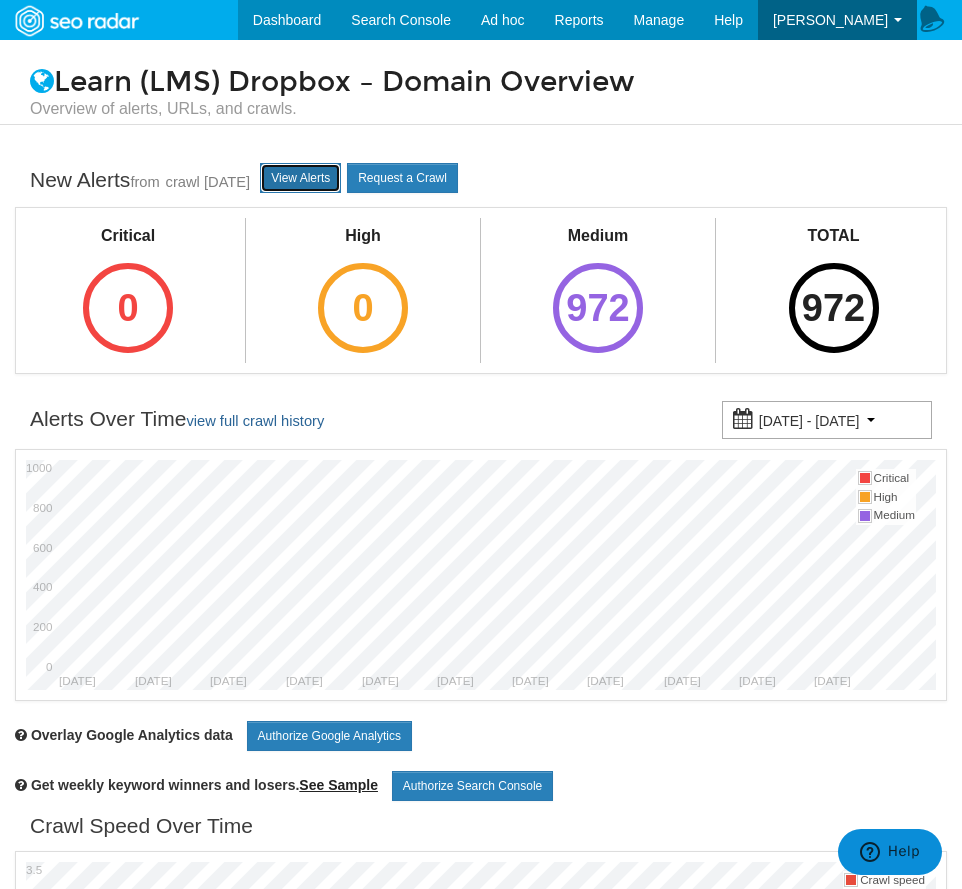 click on "View Alerts" at bounding box center (300, 178) 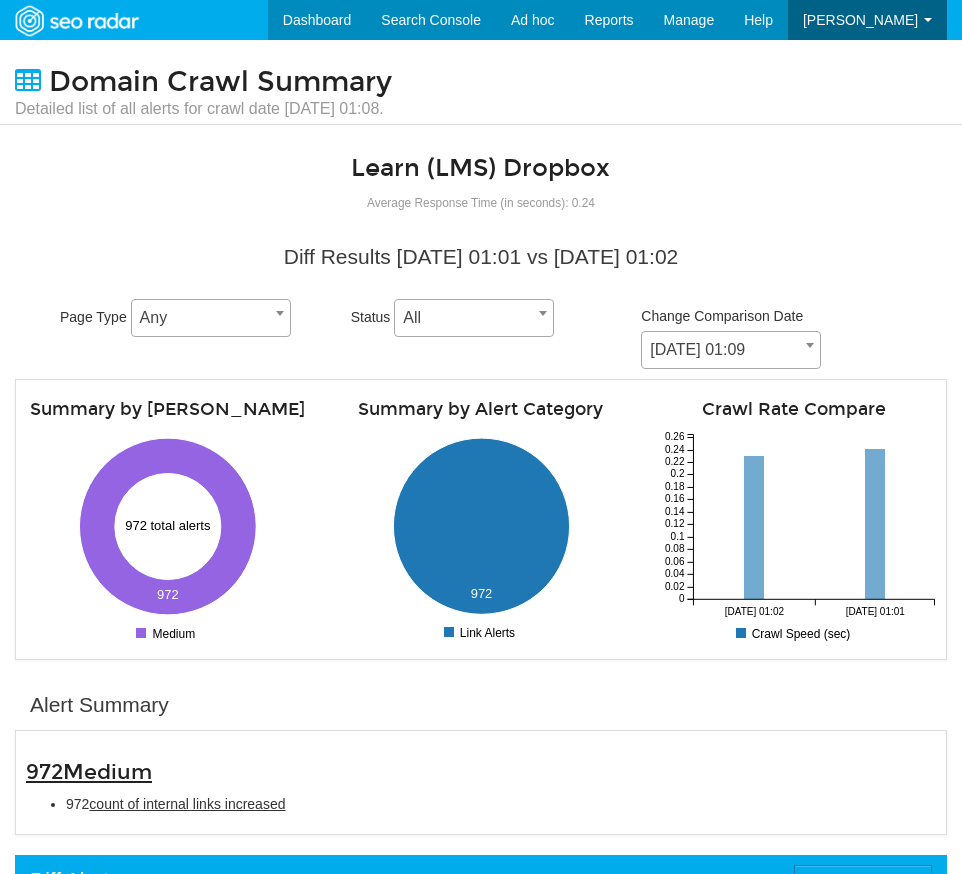 scroll, scrollTop: 0, scrollLeft: 0, axis: both 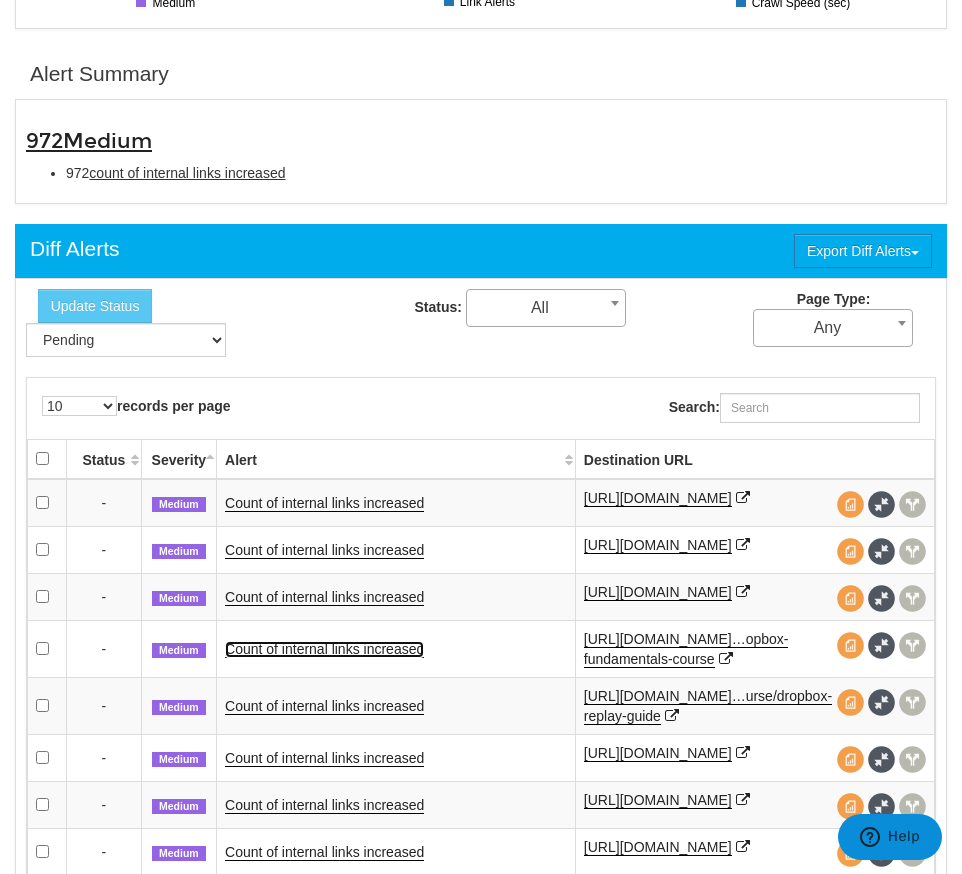 click on "Count of internal links increased" at bounding box center (324, 649) 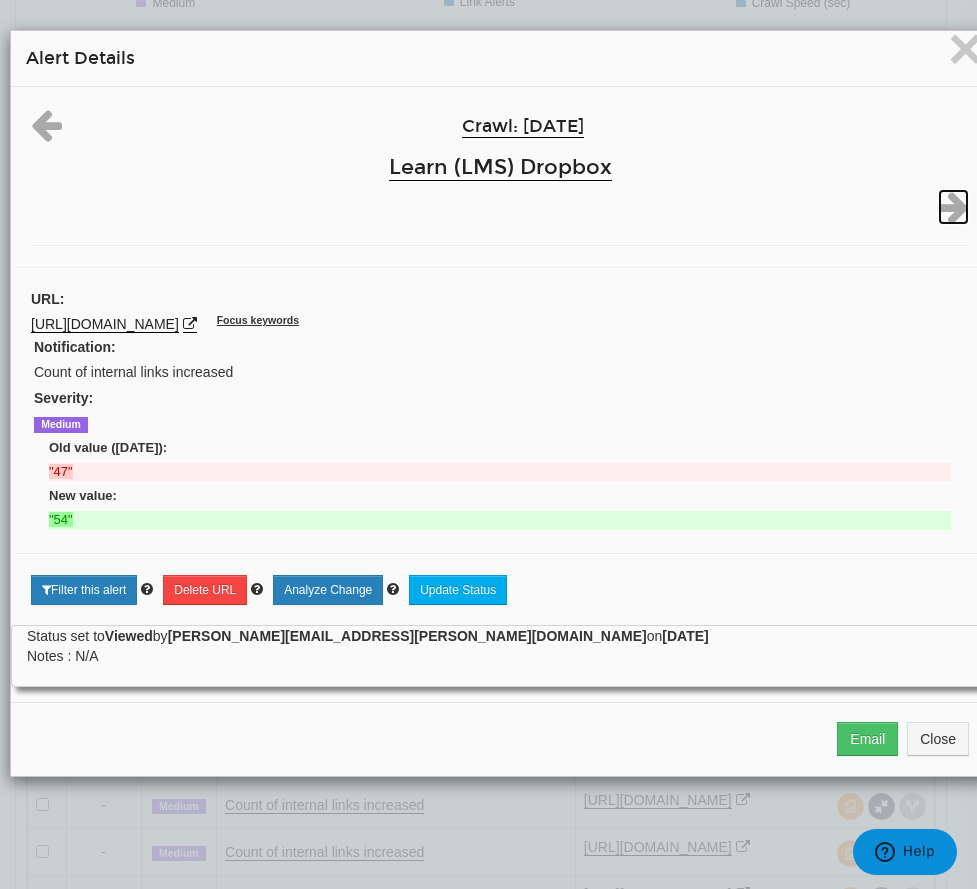 click at bounding box center [953, 207] 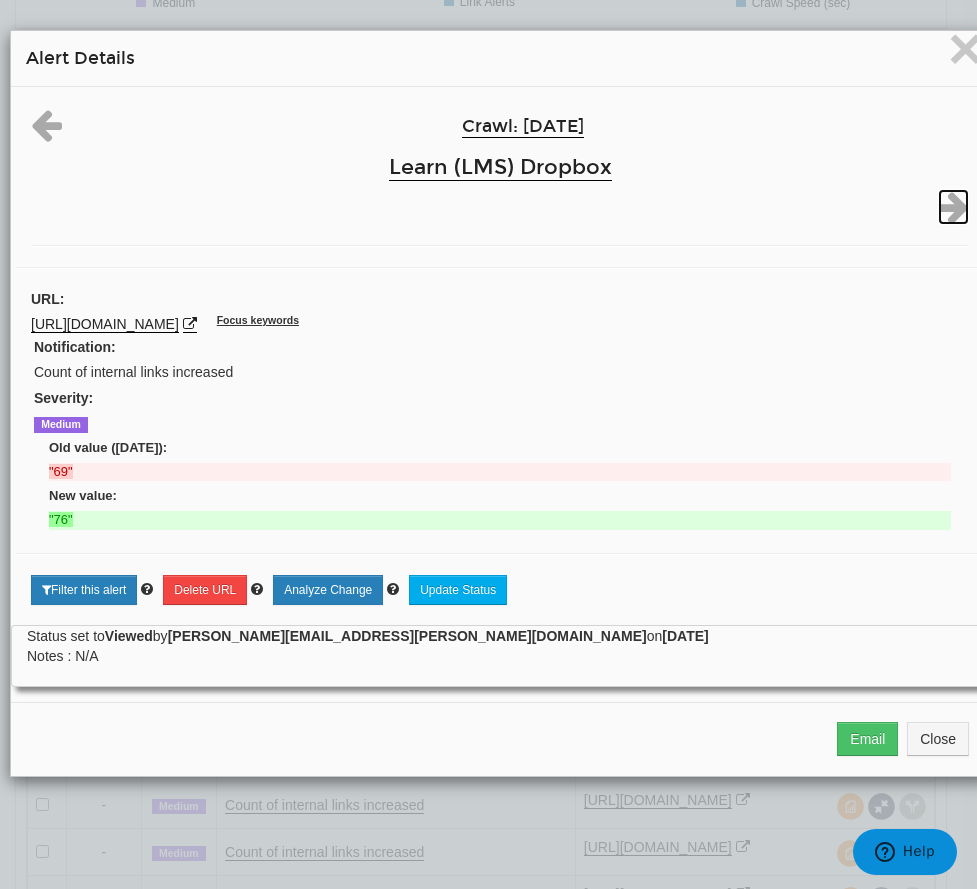 click at bounding box center (953, 207) 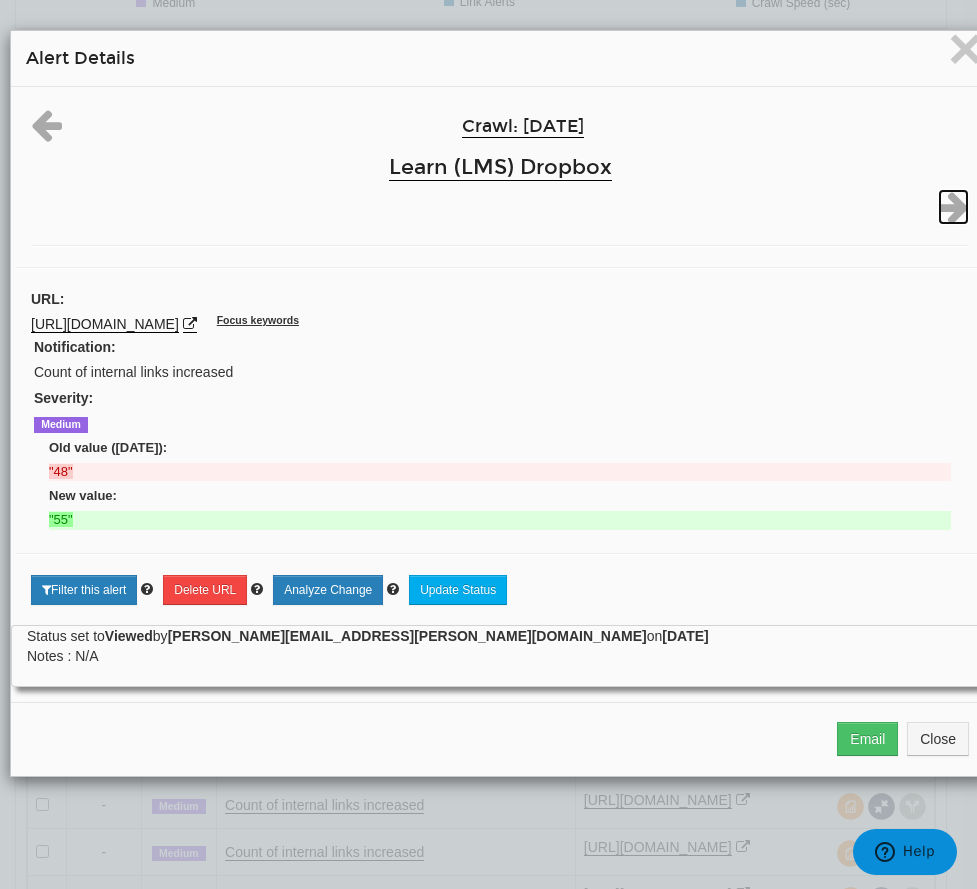 click at bounding box center (953, 207) 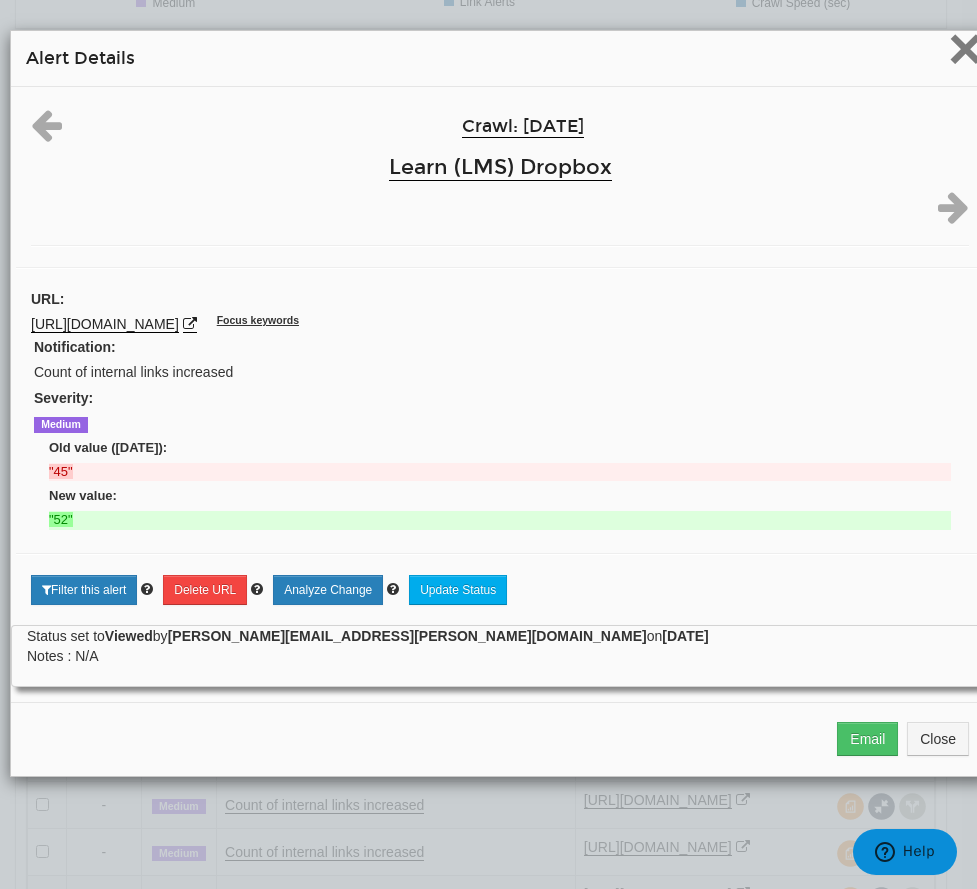 click on "×" at bounding box center [965, 48] 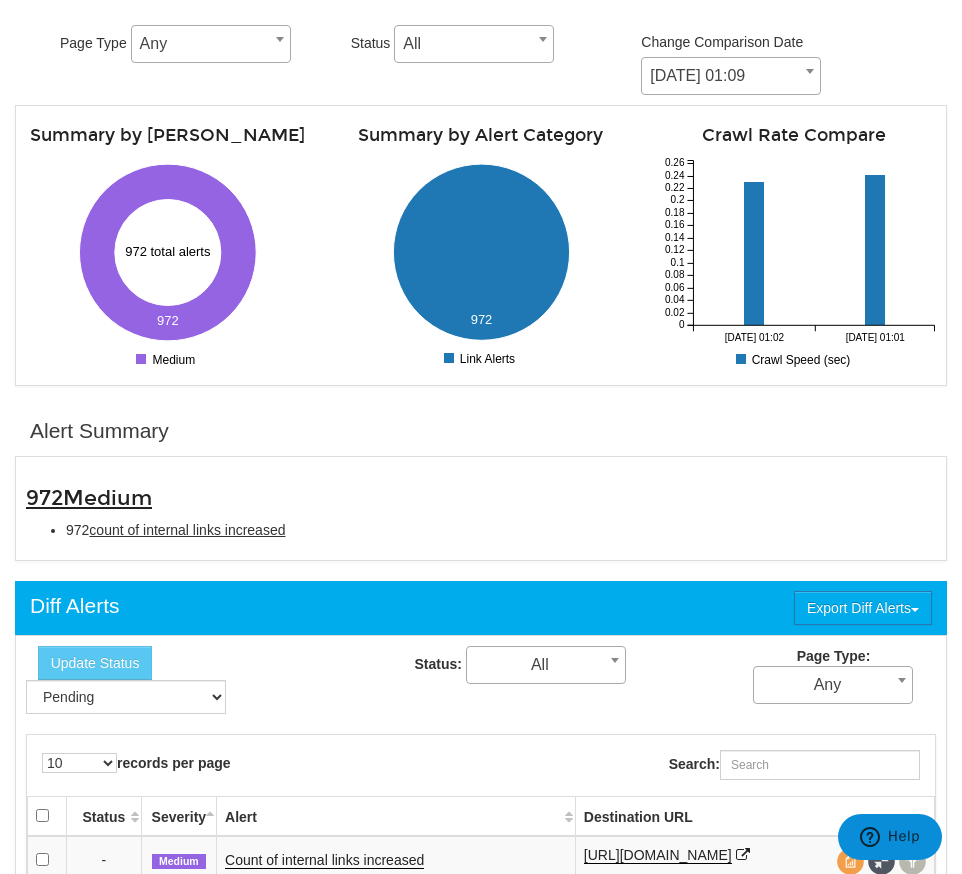 scroll, scrollTop: 0, scrollLeft: 0, axis: both 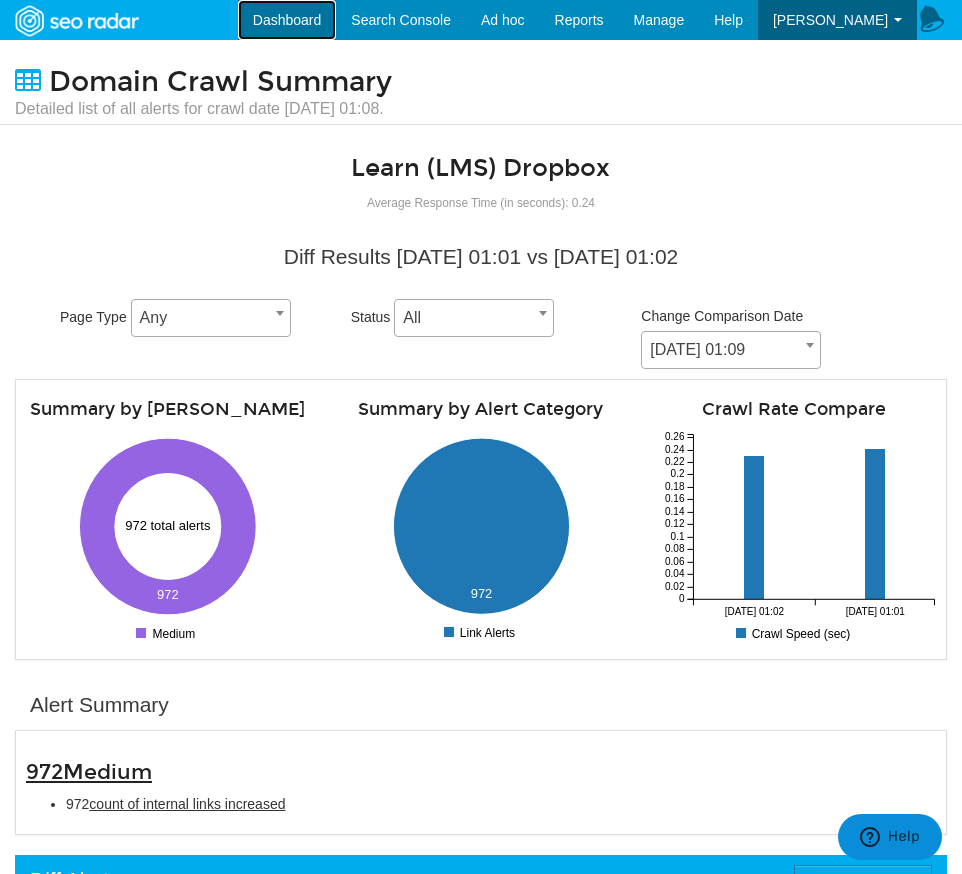 click on "Dashboard" at bounding box center (287, 20) 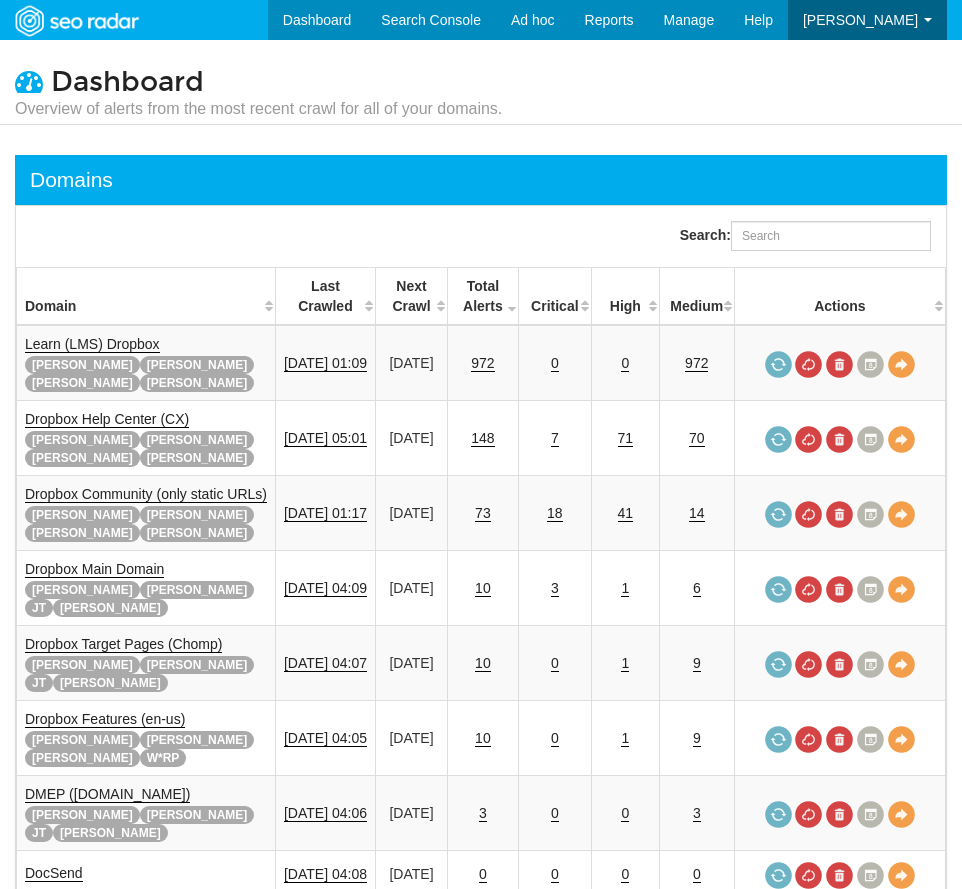 scroll, scrollTop: 0, scrollLeft: 0, axis: both 